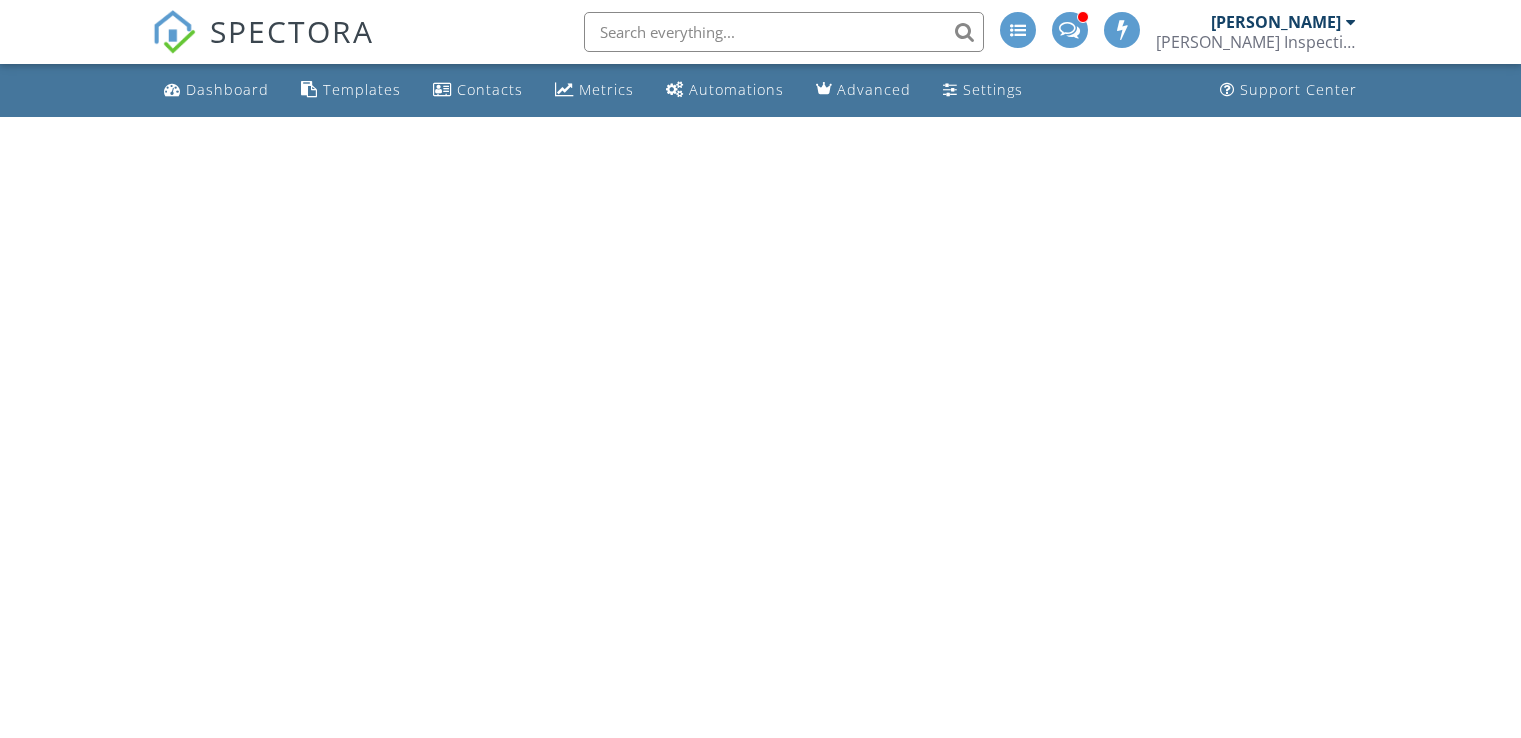 scroll, scrollTop: 0, scrollLeft: 0, axis: both 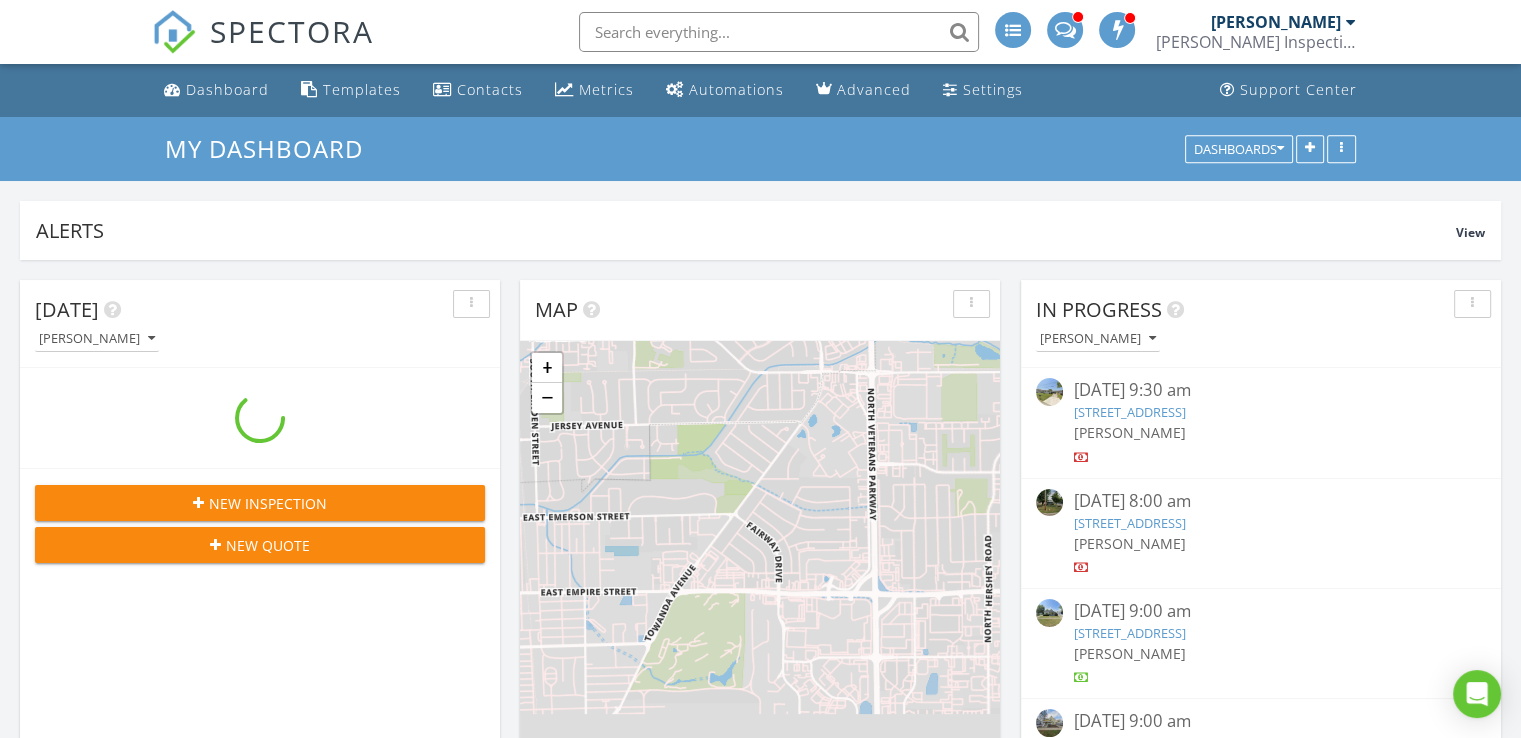 click at bounding box center [779, 32] 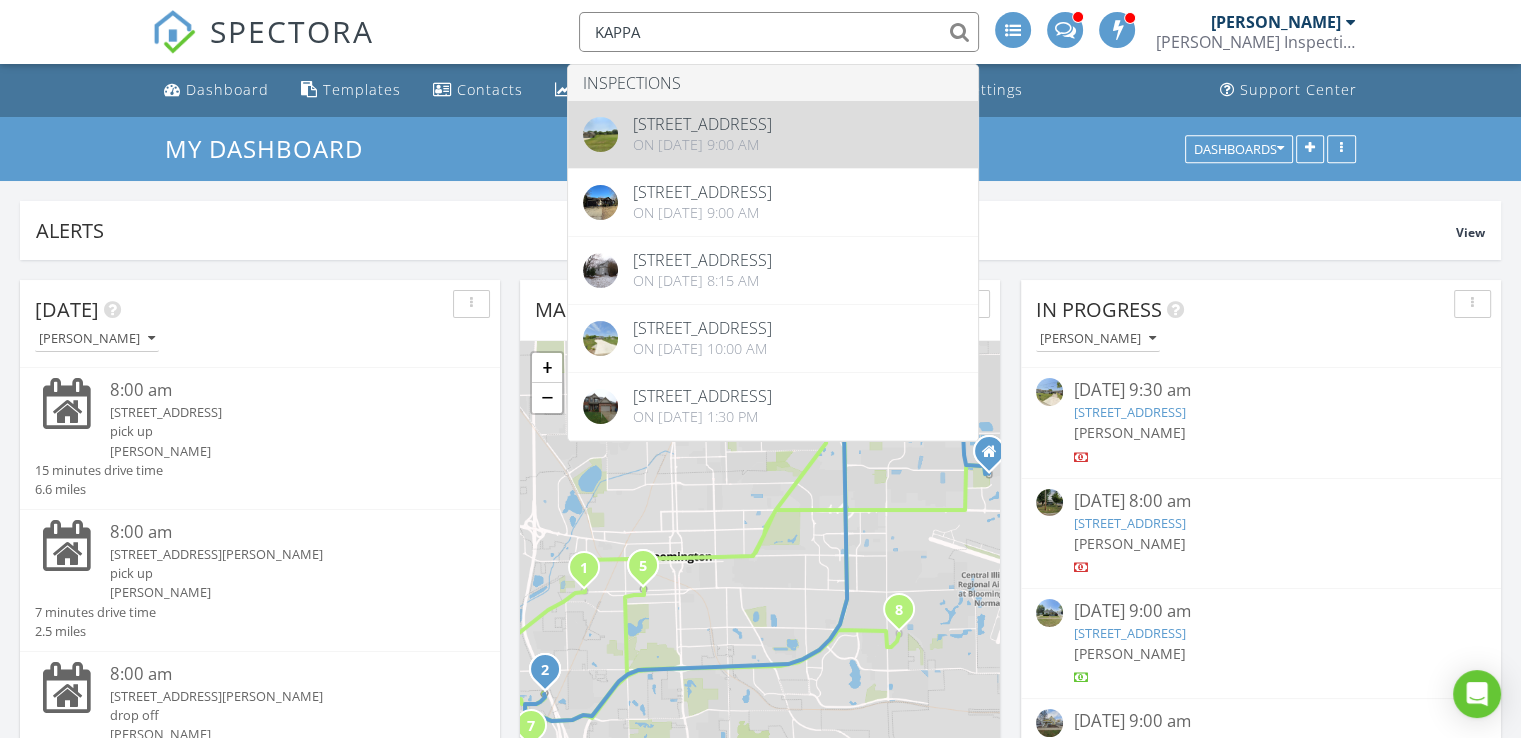 type on "KAPPA" 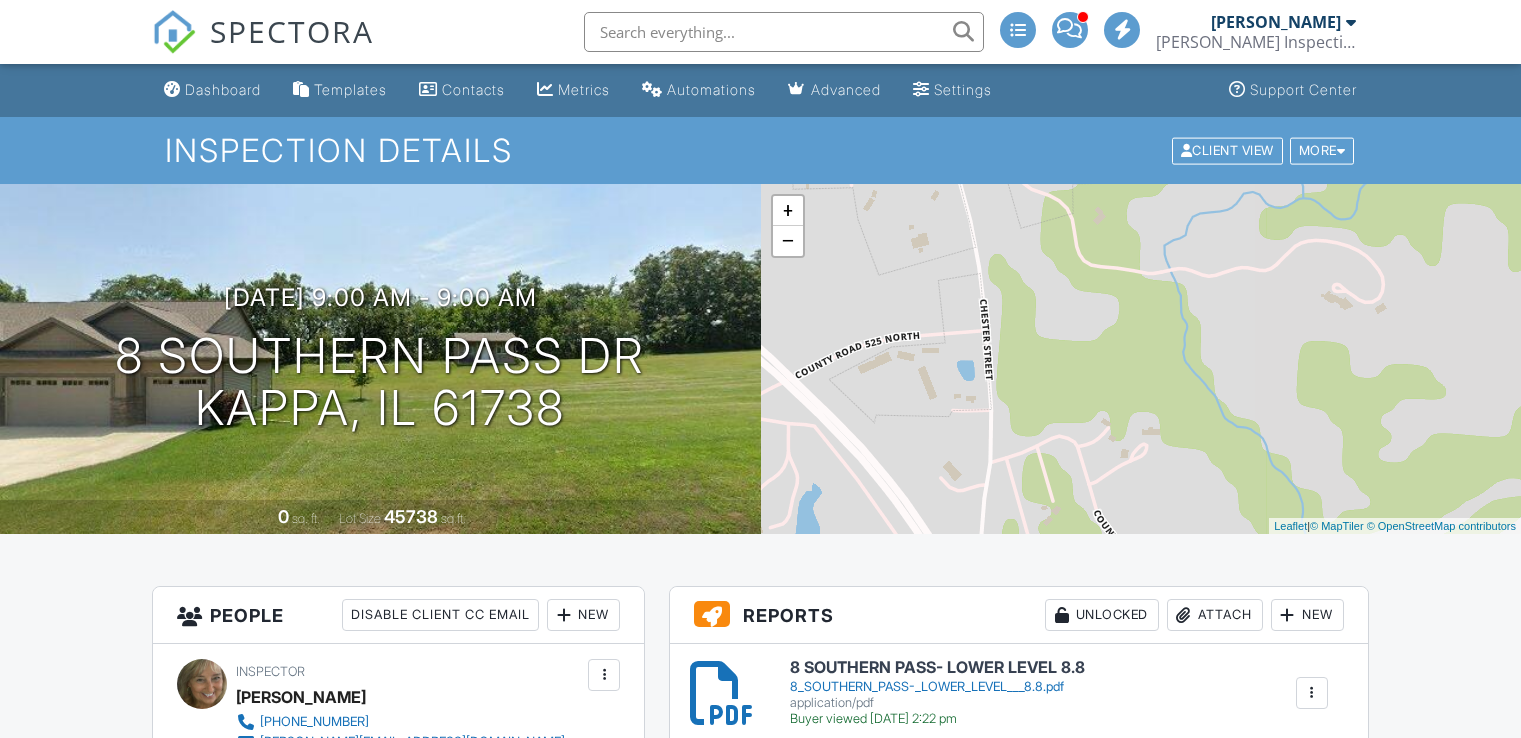 scroll, scrollTop: 688, scrollLeft: 0, axis: vertical 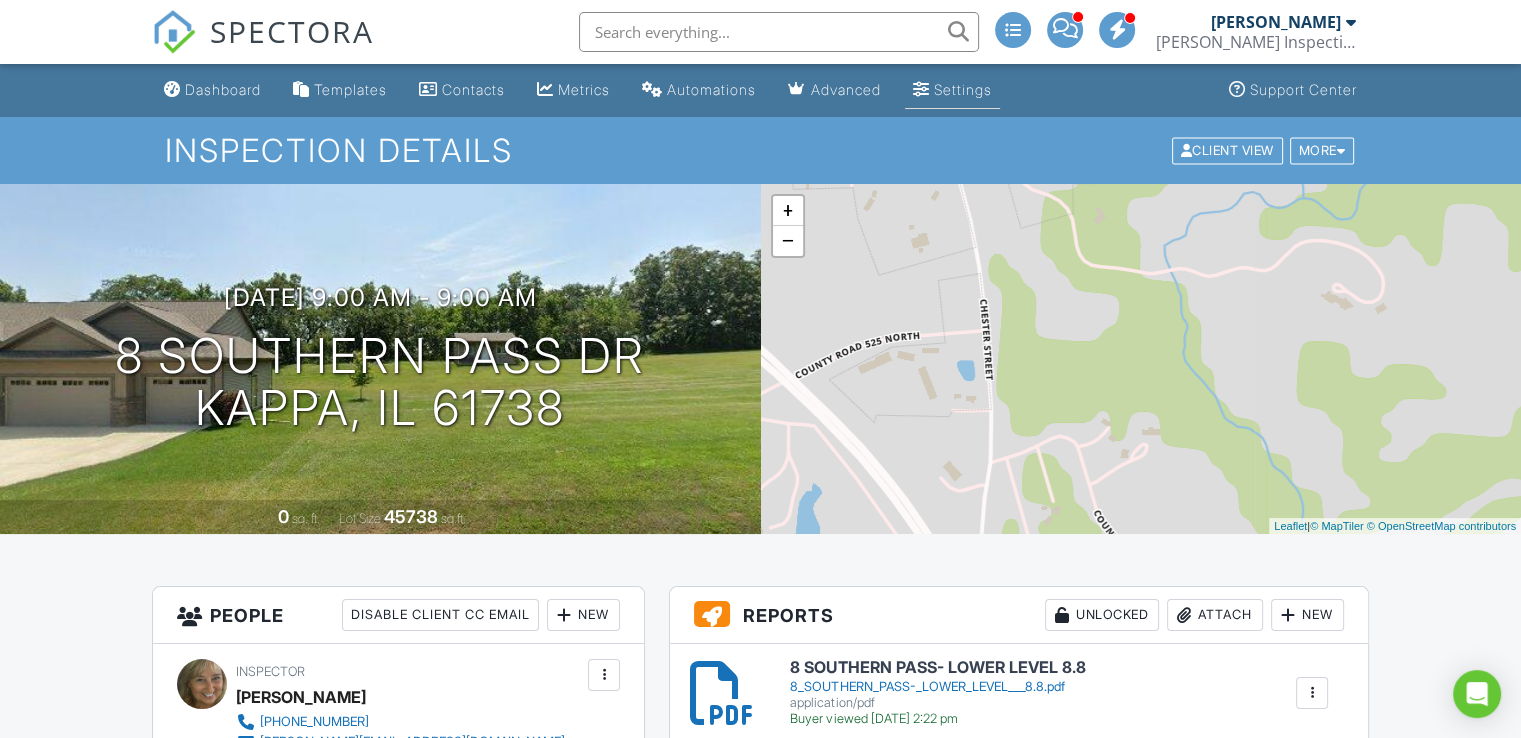 click on "Settings" at bounding box center (963, 89) 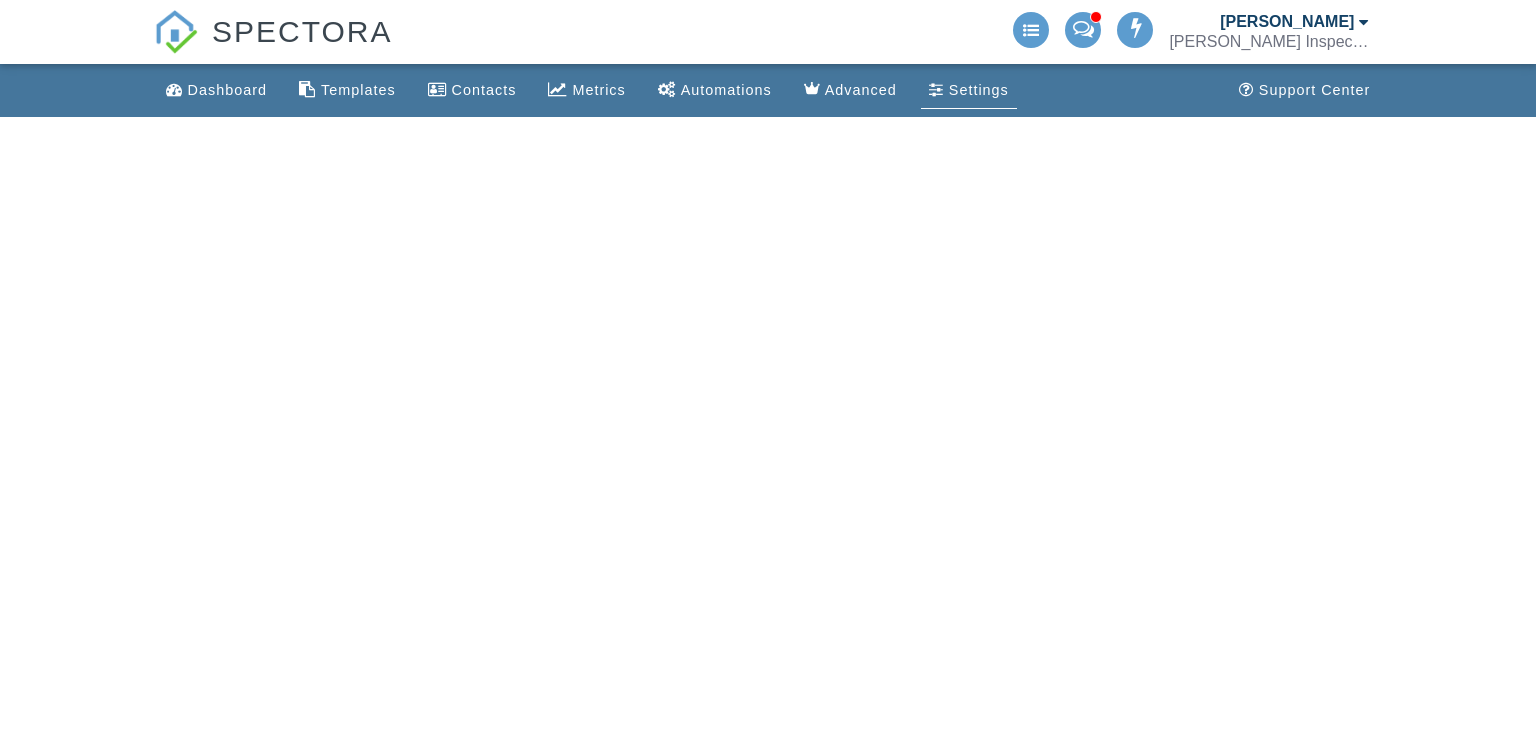 scroll, scrollTop: 0, scrollLeft: 0, axis: both 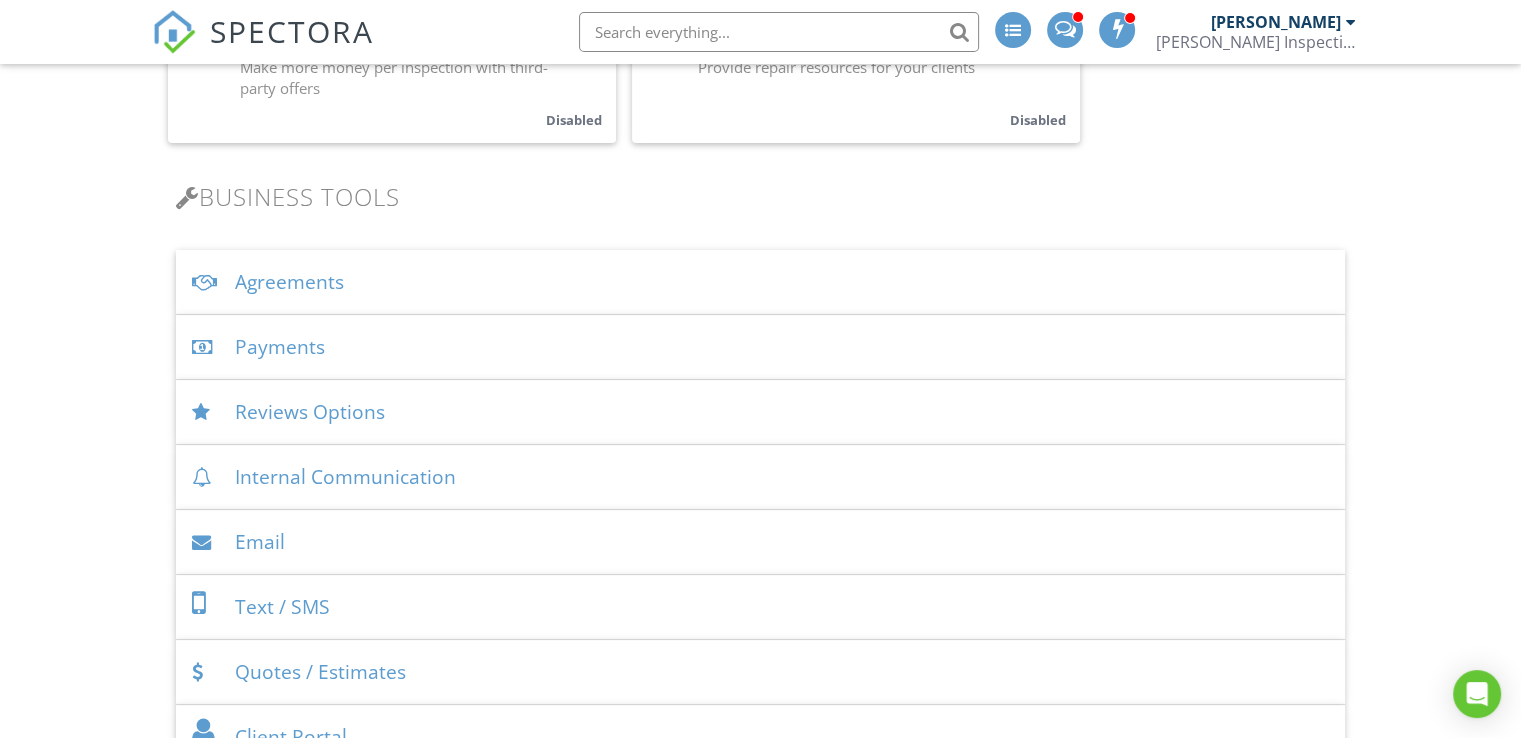click on "Payments" at bounding box center (760, 347) 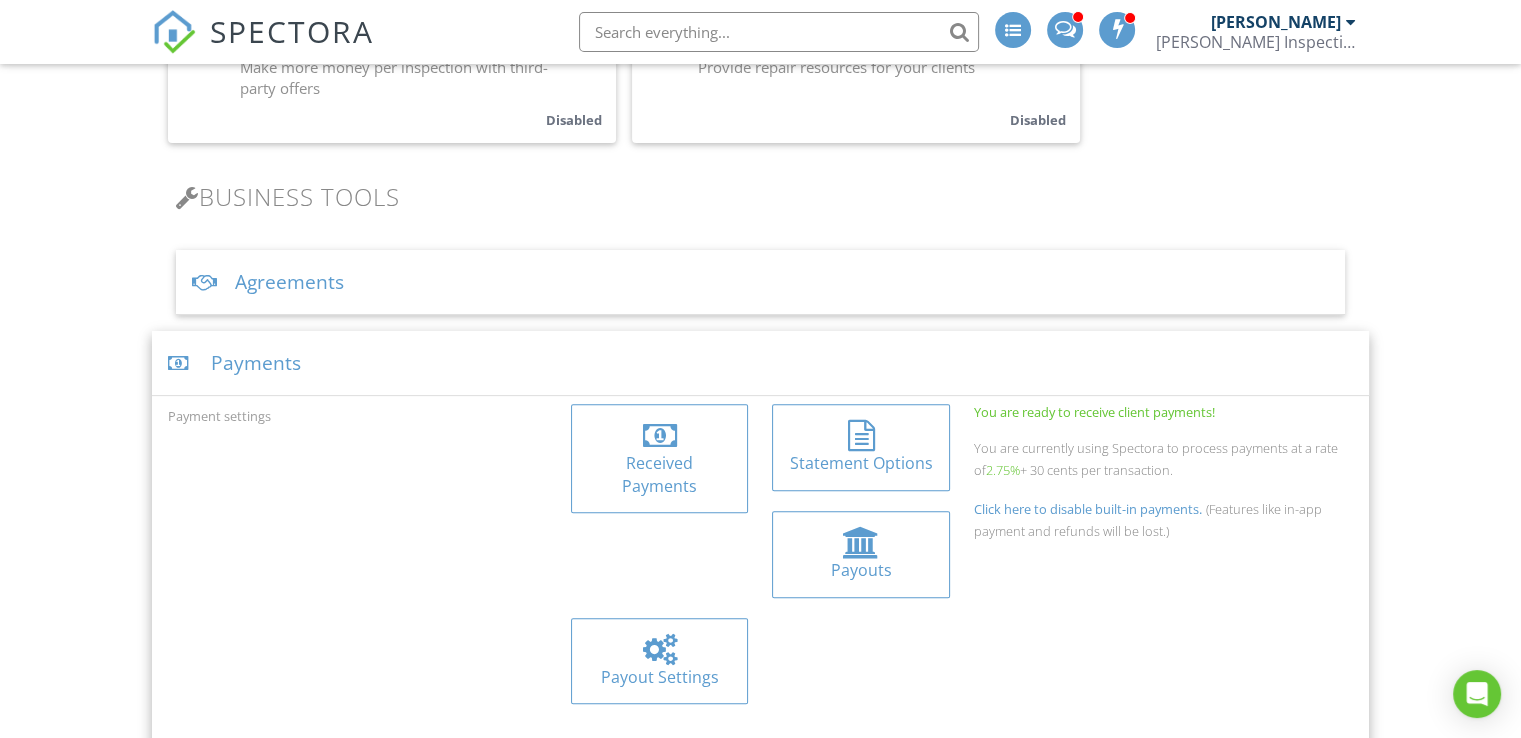 click at bounding box center [861, 543] 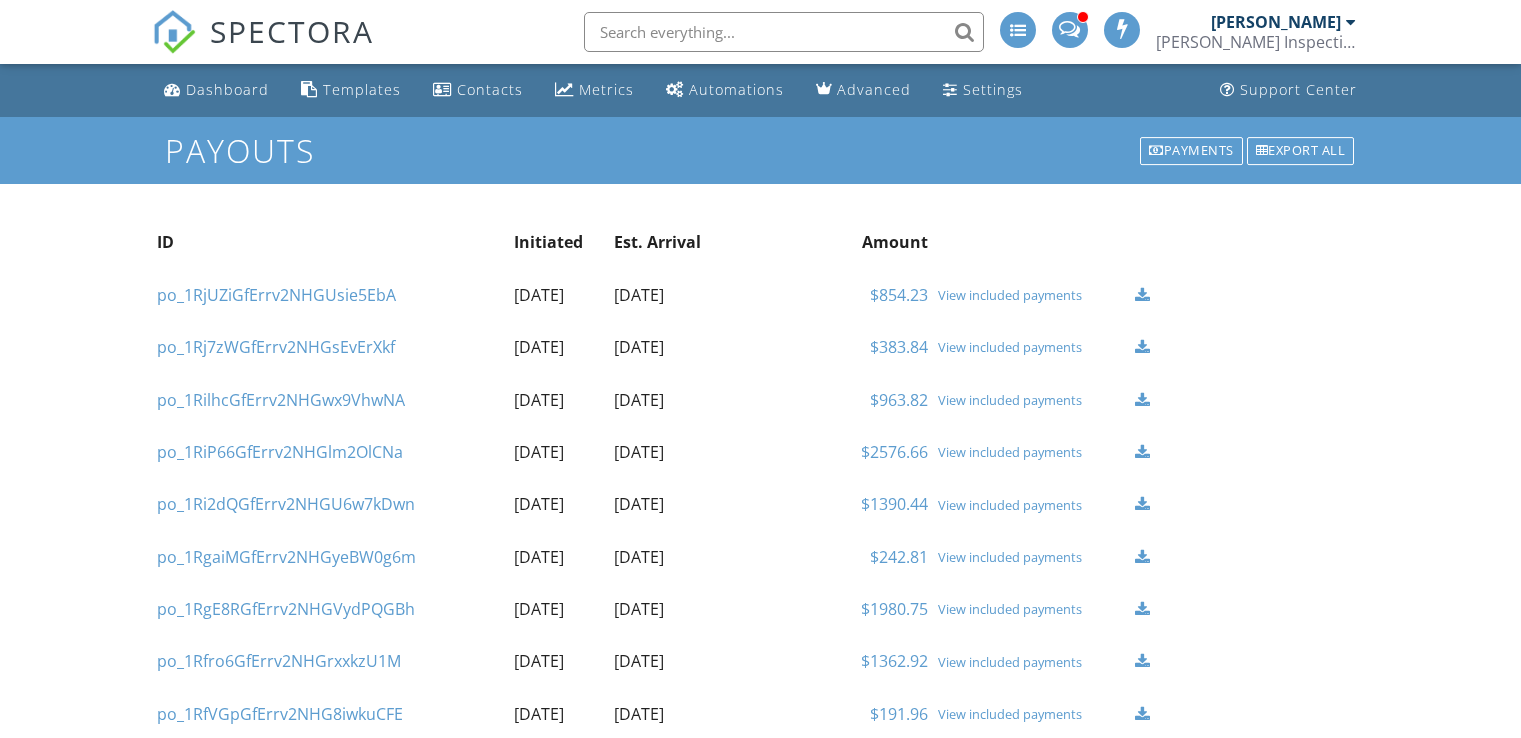scroll, scrollTop: 0, scrollLeft: 0, axis: both 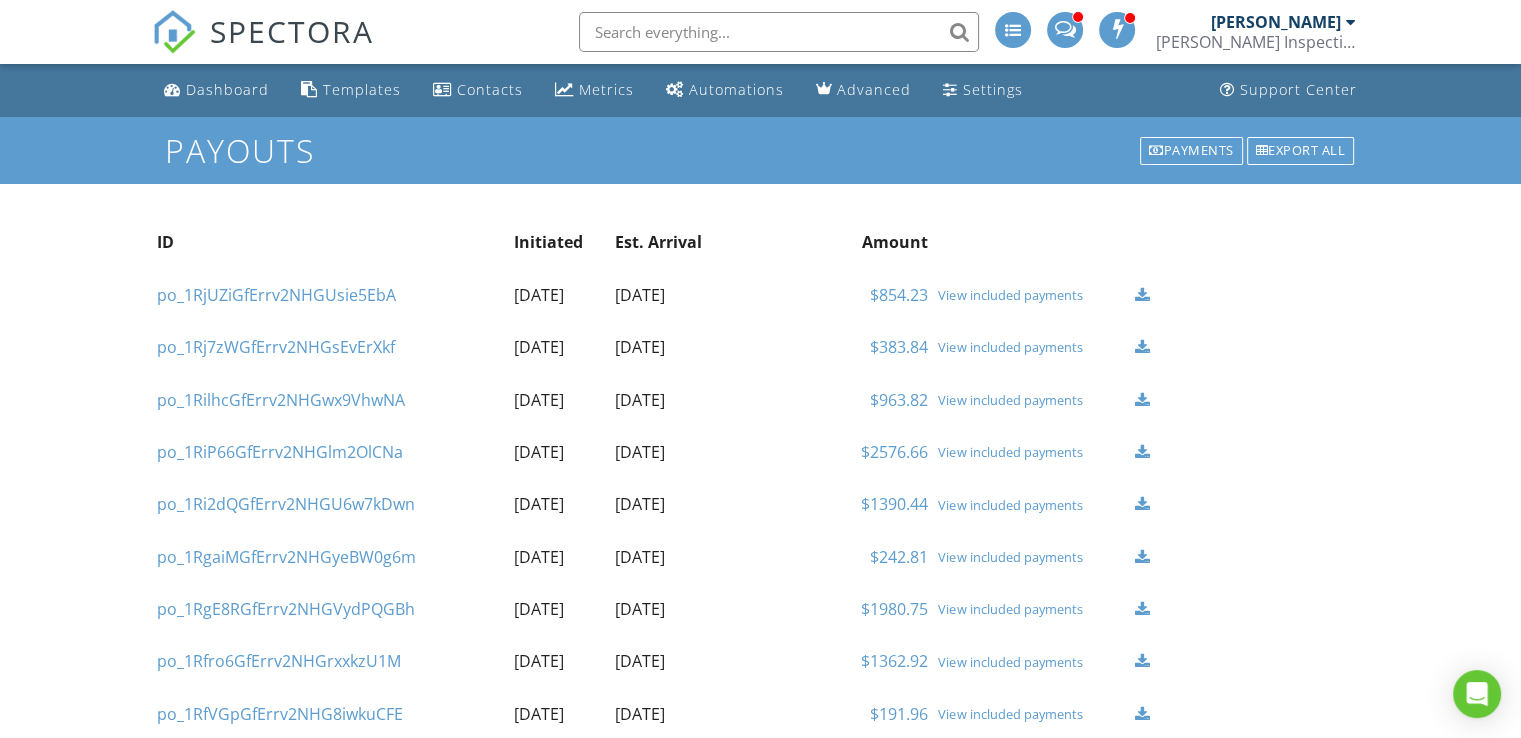 click on "View included payments" at bounding box center (1031, 295) 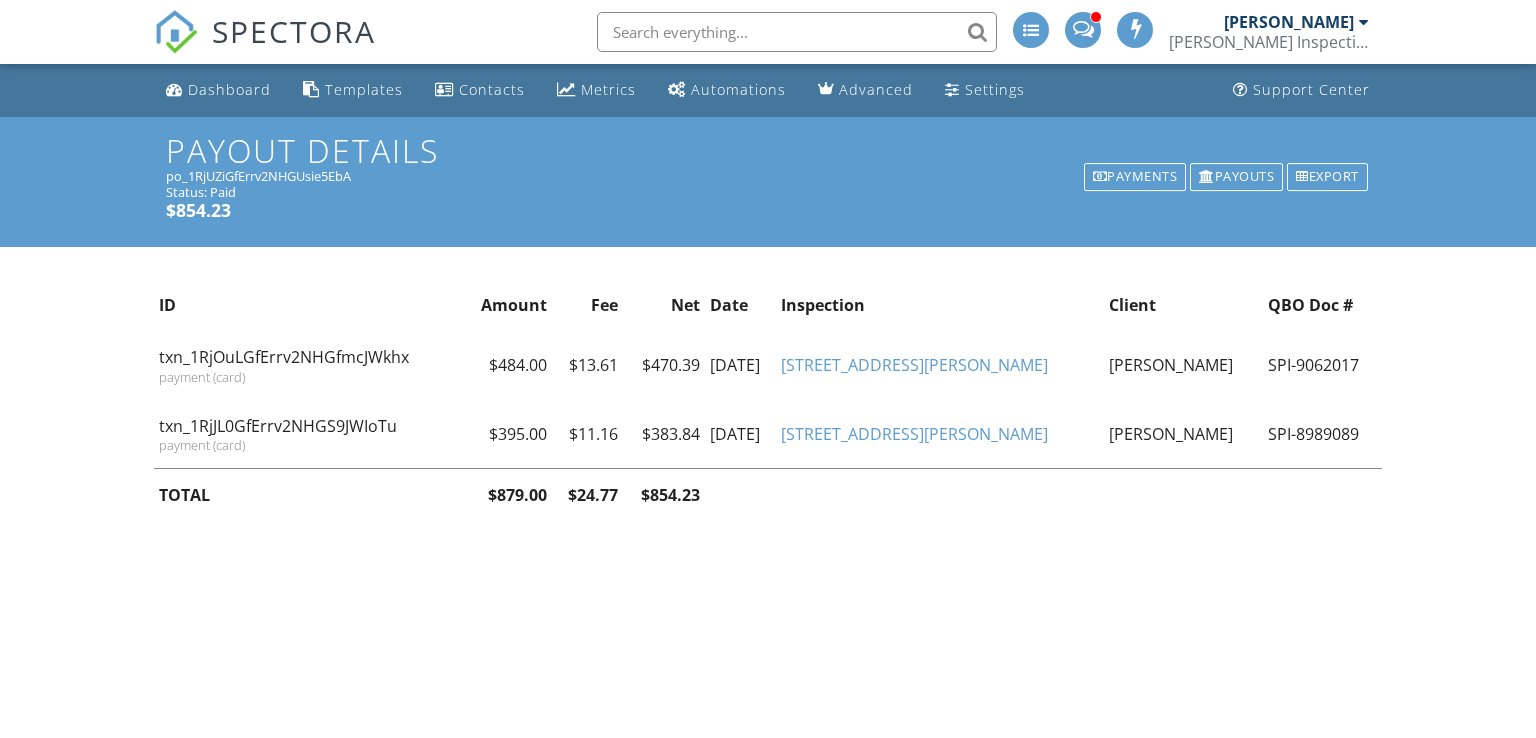 scroll, scrollTop: 0, scrollLeft: 0, axis: both 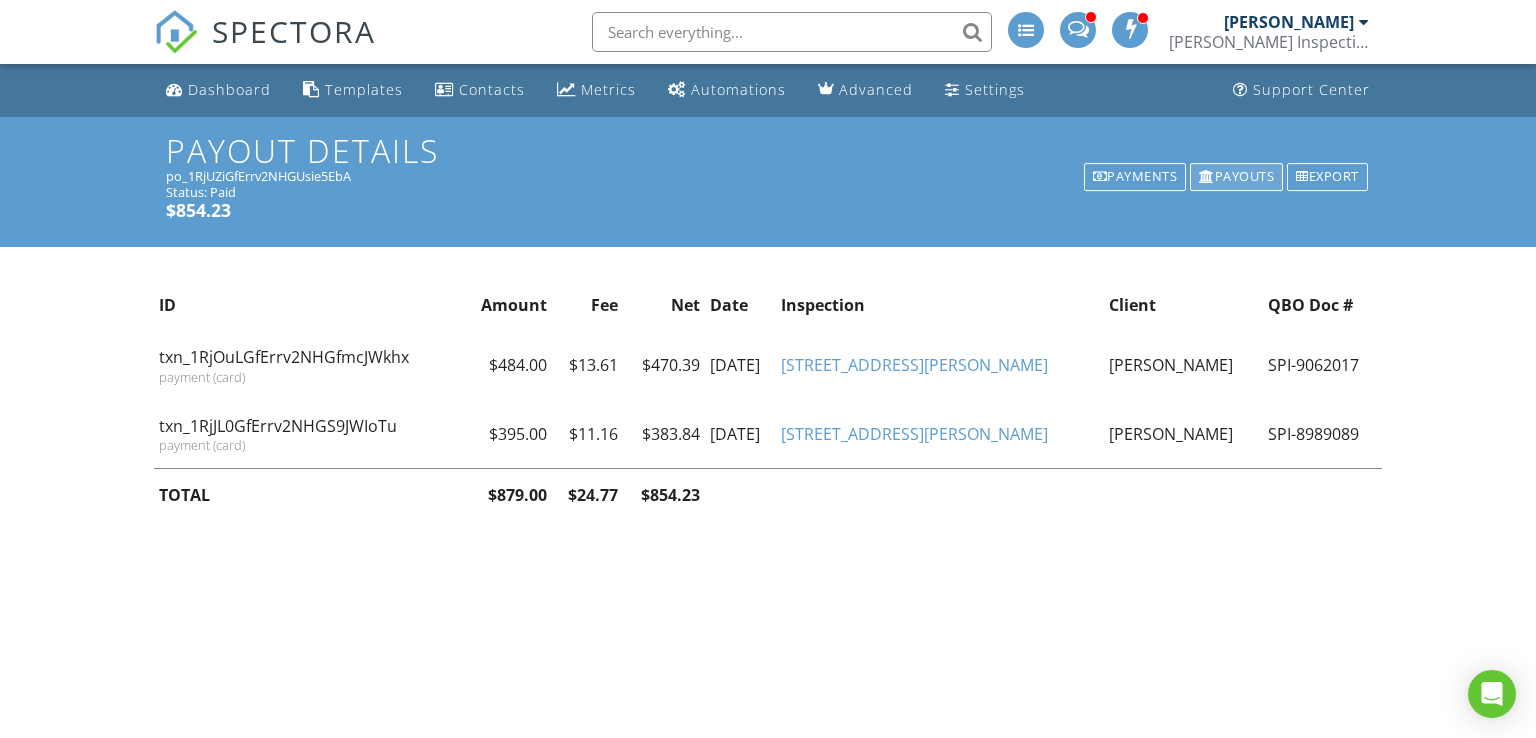 click on "Payouts" at bounding box center [1236, 177] 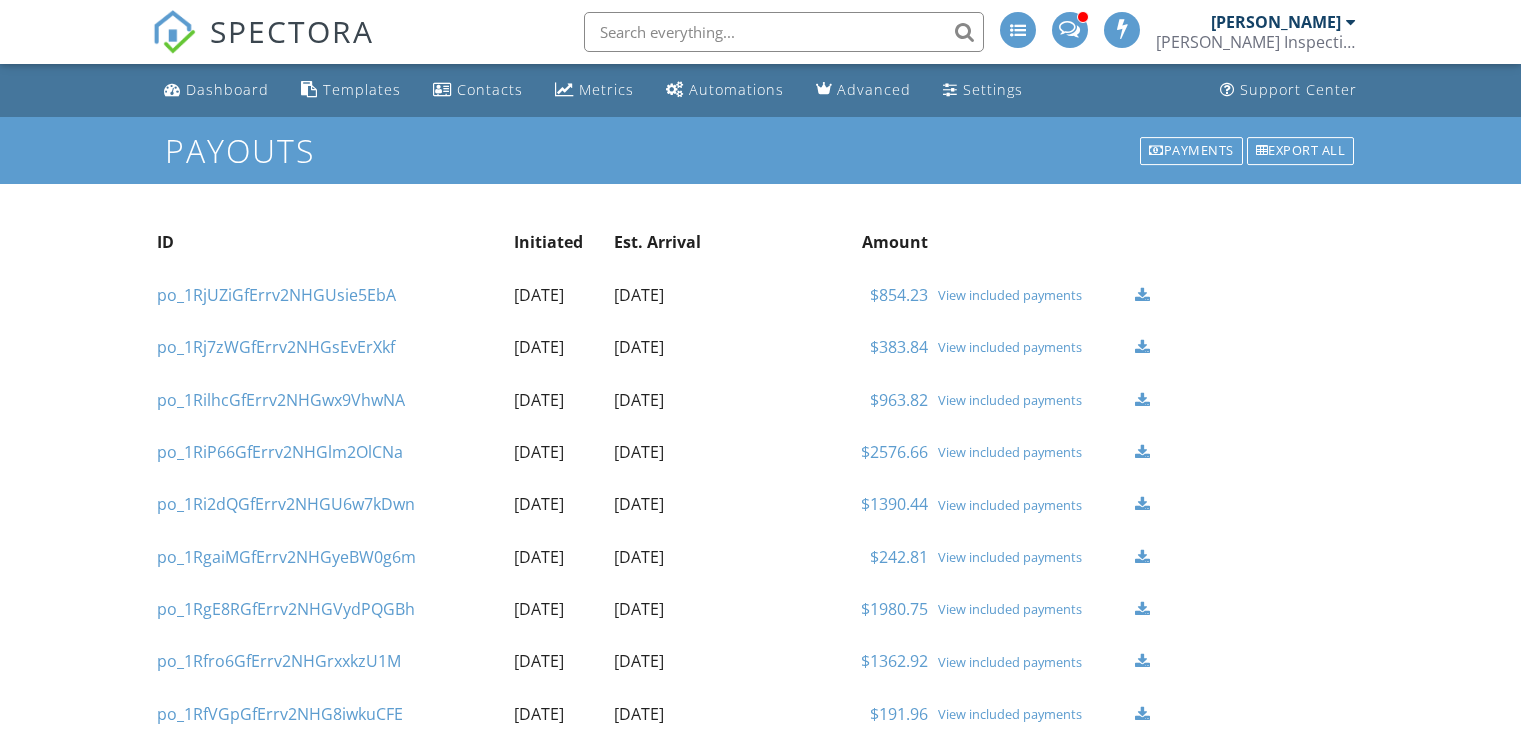 scroll, scrollTop: 0, scrollLeft: 0, axis: both 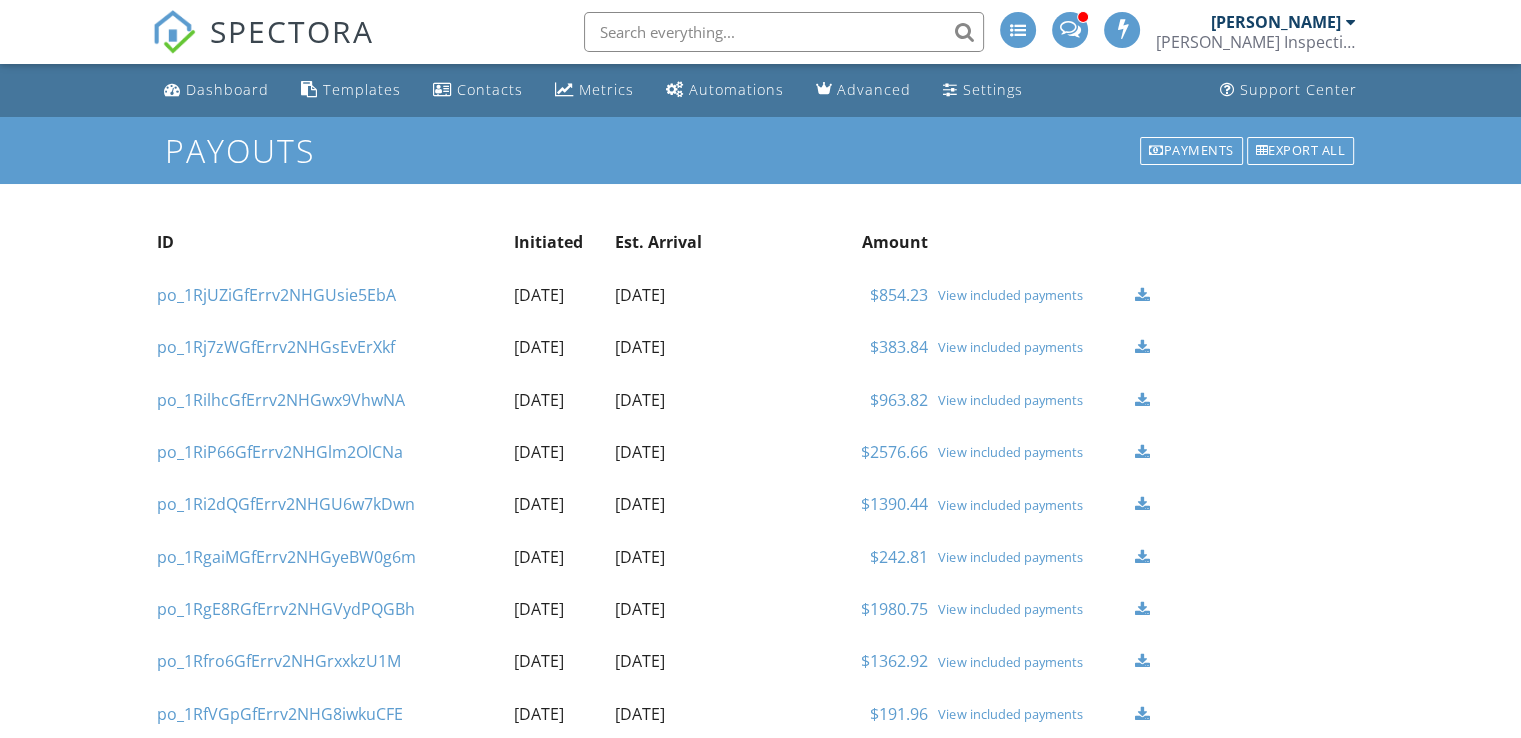 click on "View included payments" at bounding box center (1031, 347) 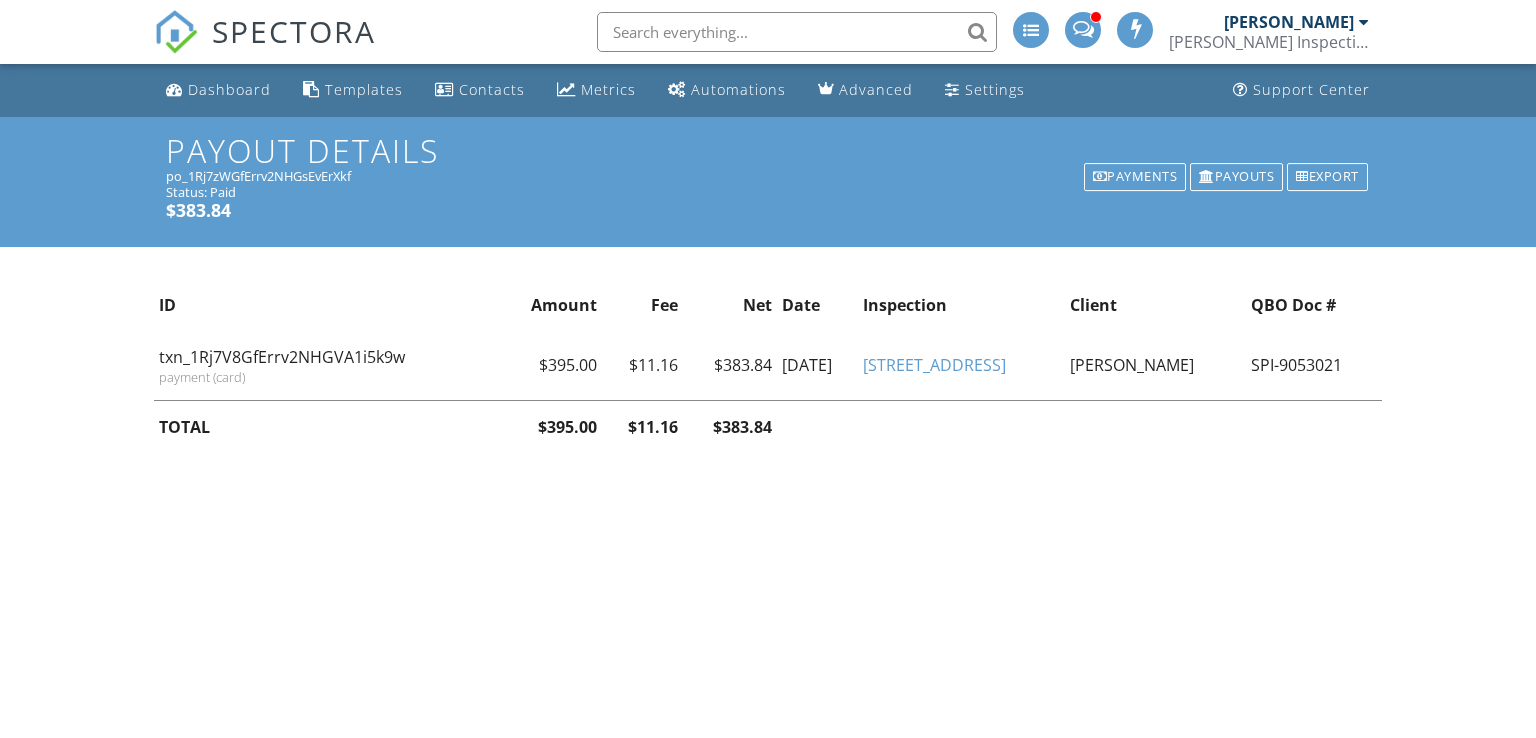 scroll, scrollTop: 0, scrollLeft: 0, axis: both 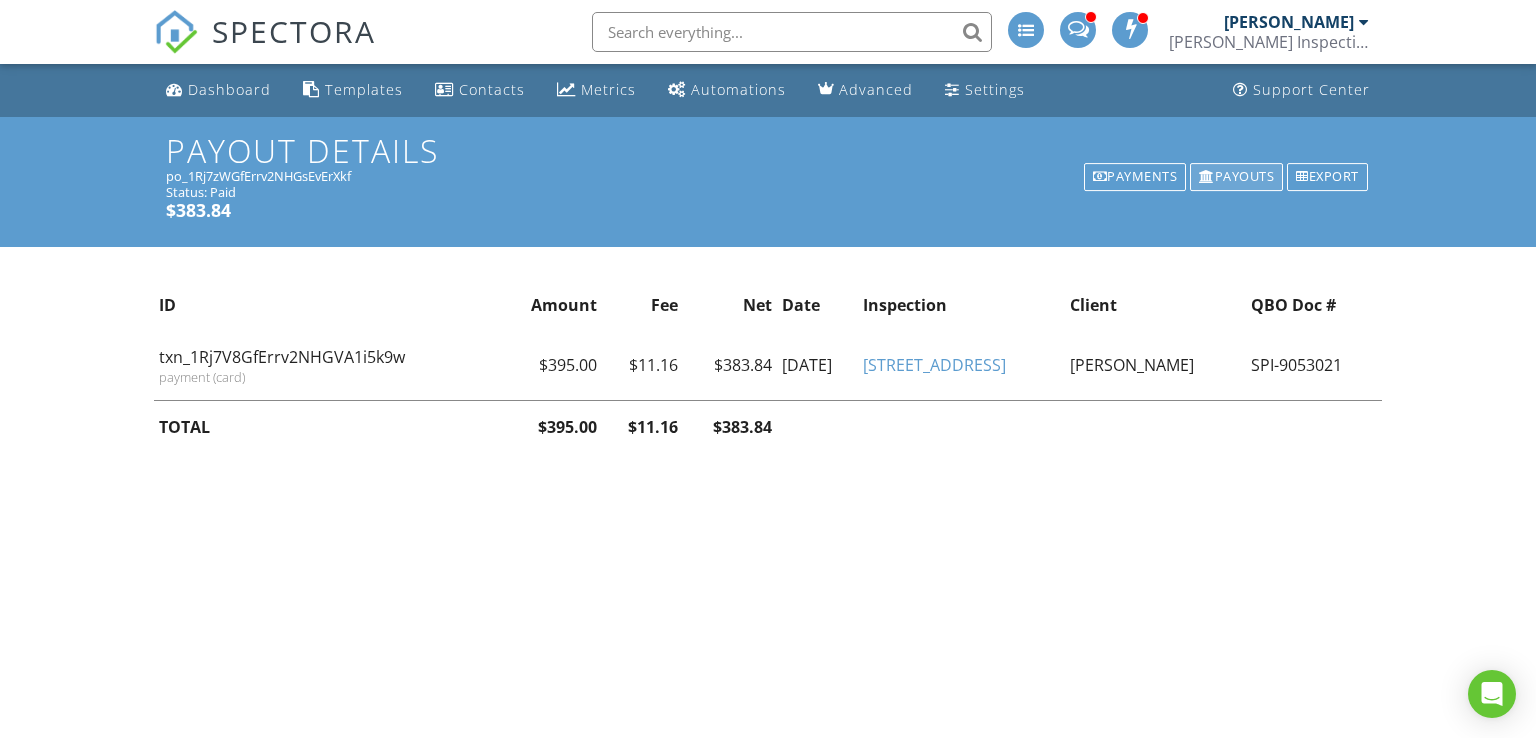 click on "Payouts" at bounding box center [1236, 177] 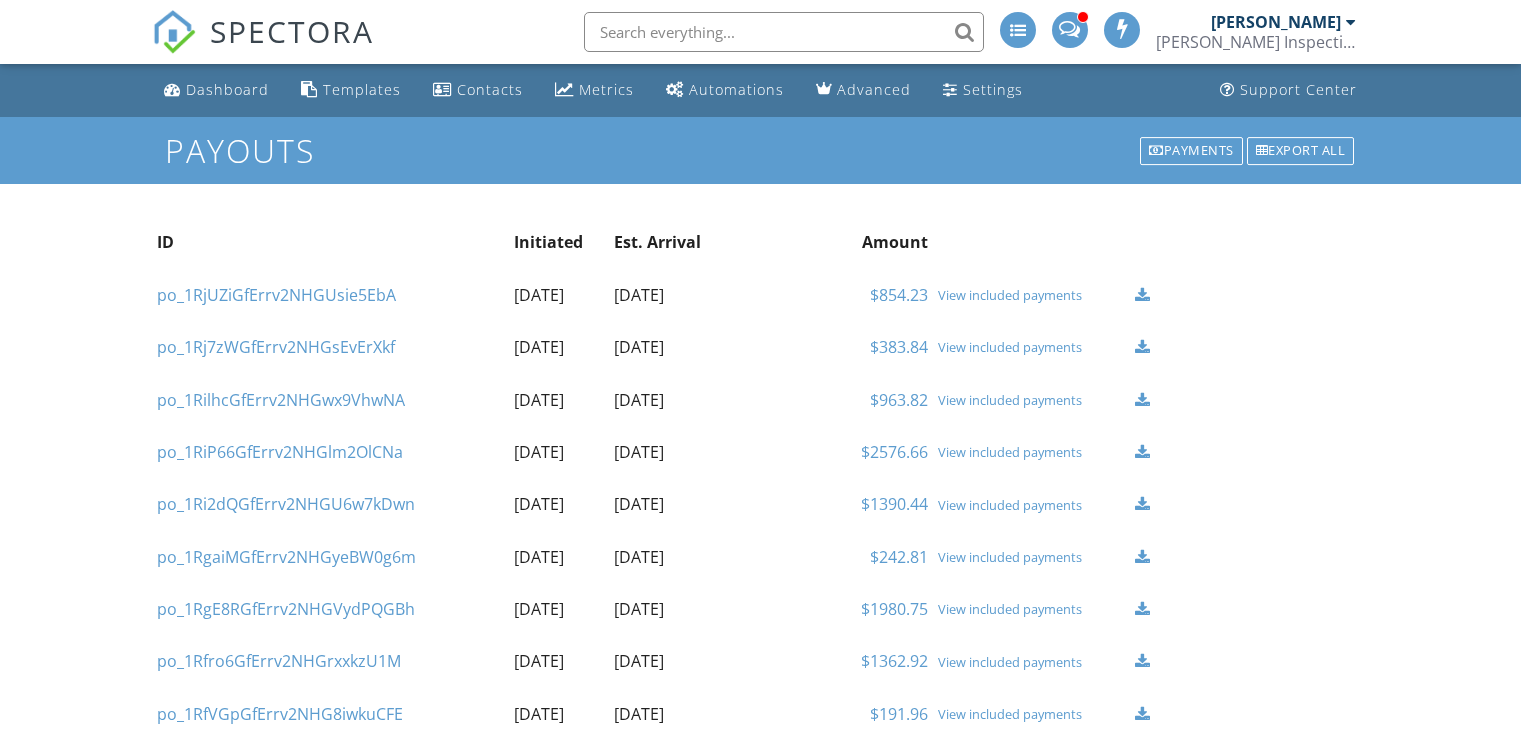 scroll, scrollTop: 0, scrollLeft: 0, axis: both 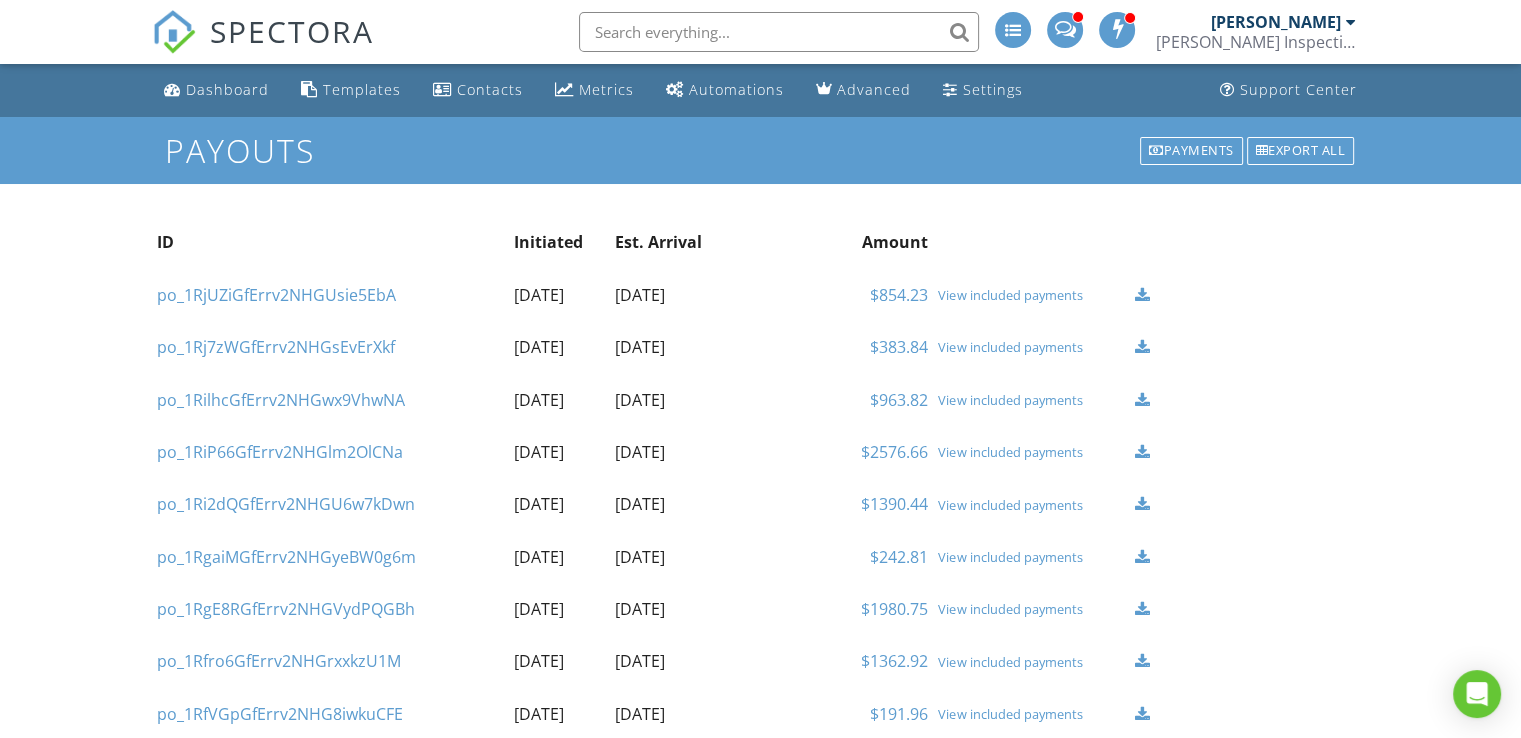 click on "View included payments" at bounding box center [1031, 400] 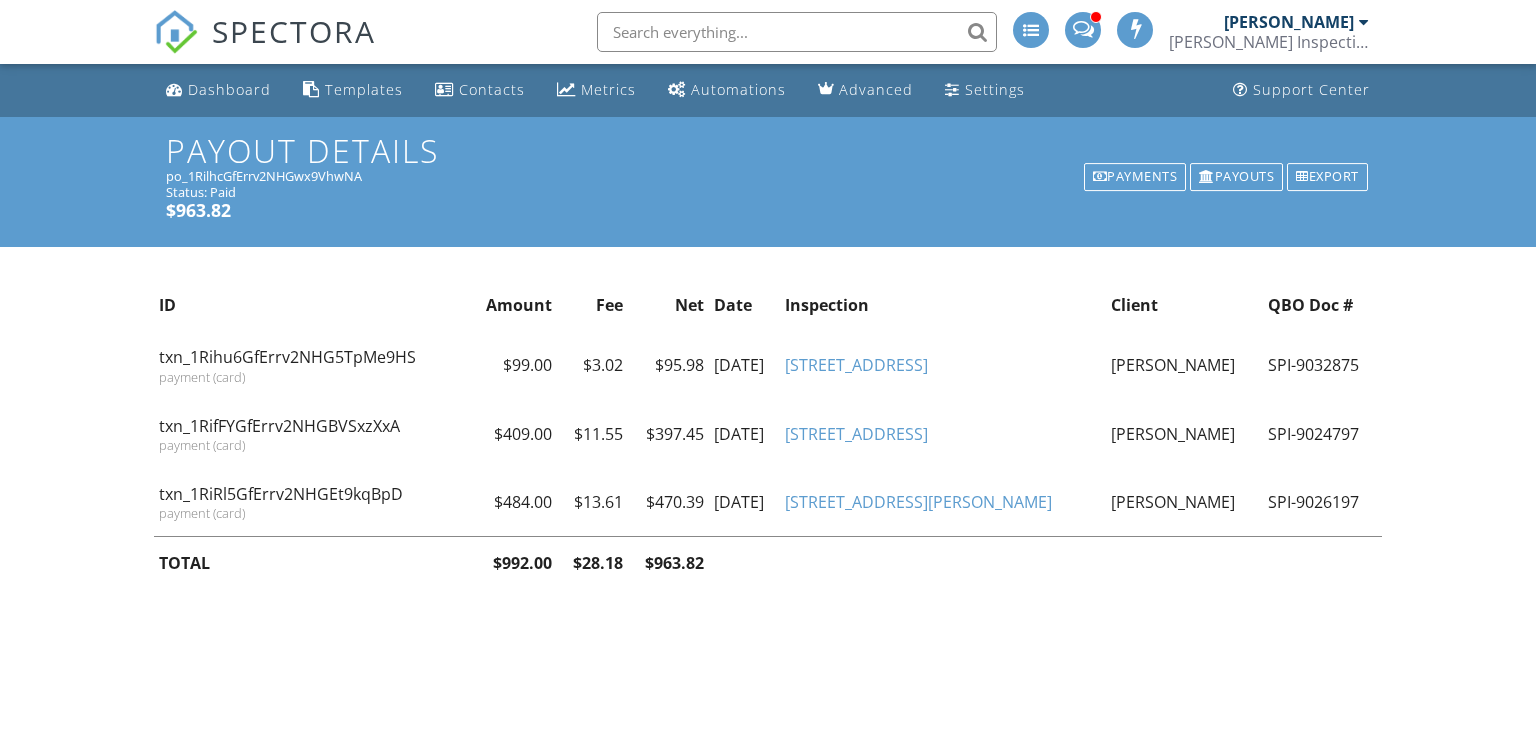 scroll, scrollTop: 0, scrollLeft: 0, axis: both 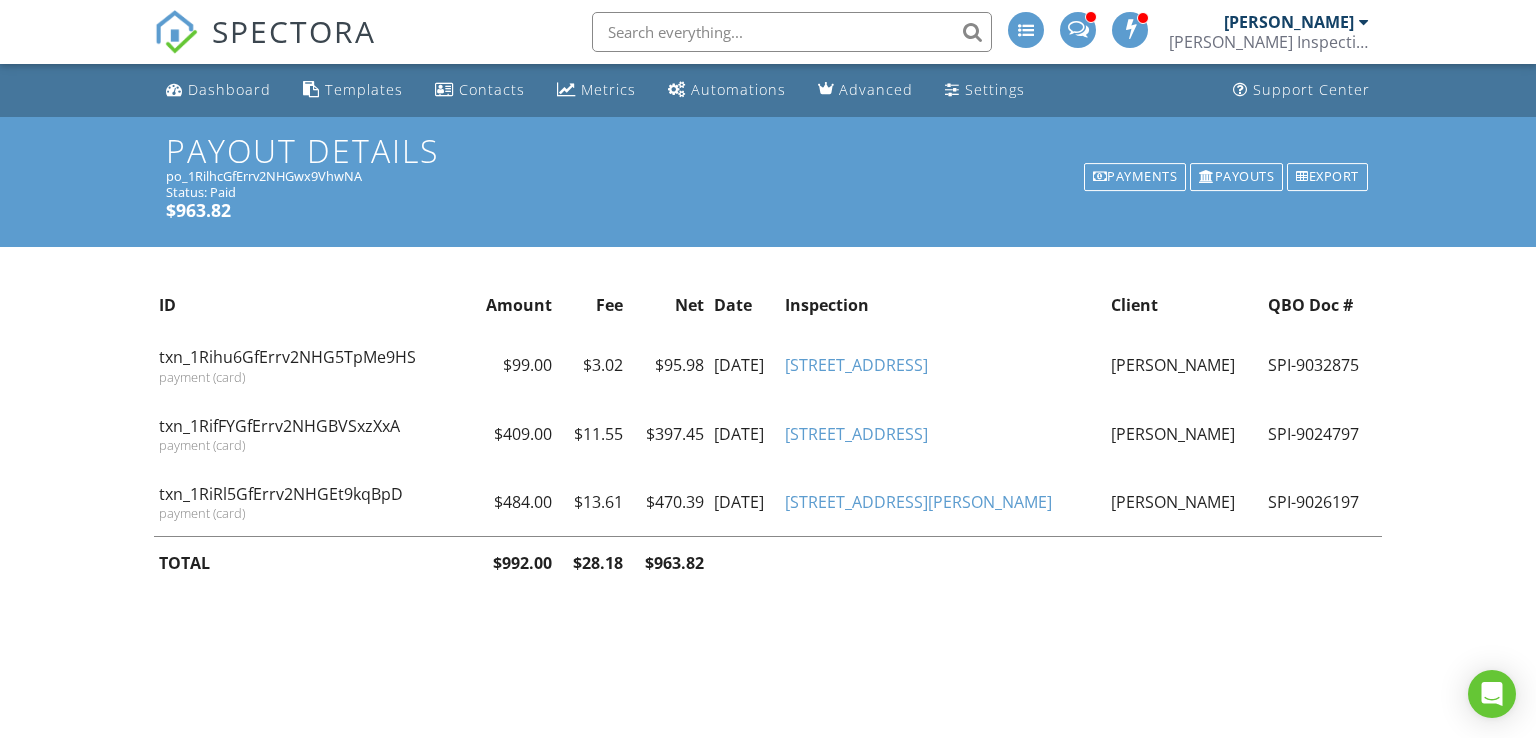 click at bounding box center [792, 32] 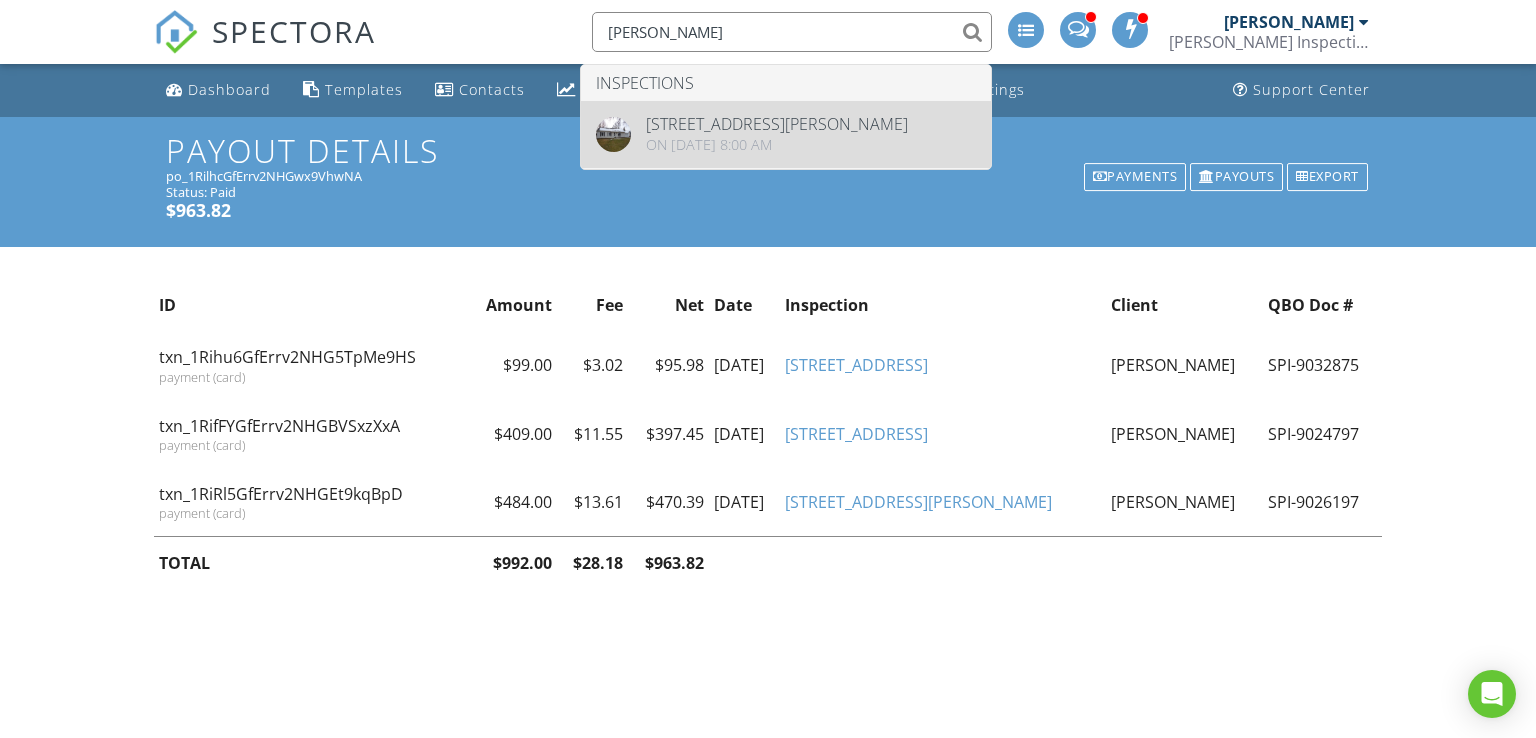 type on "delmar" 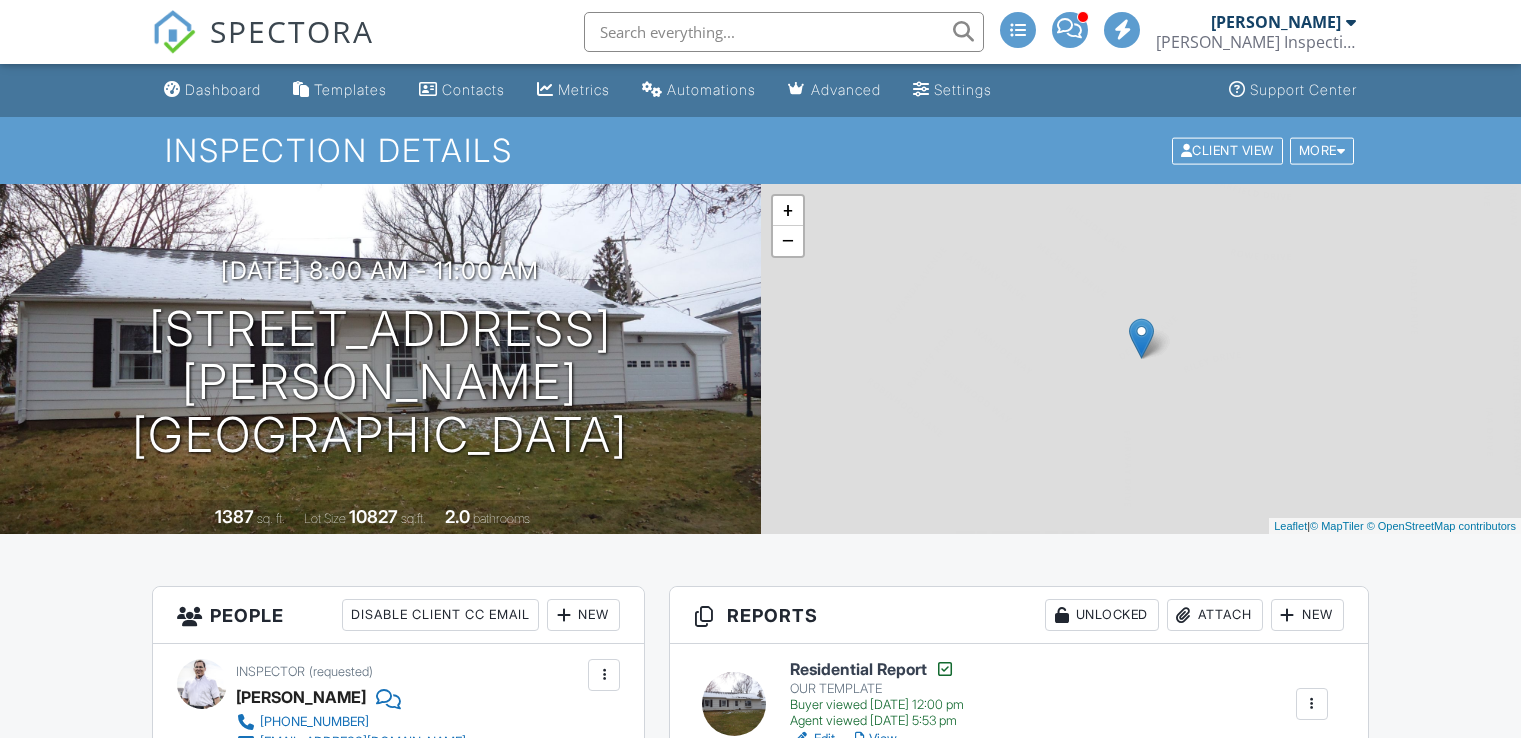 scroll, scrollTop: 0, scrollLeft: 0, axis: both 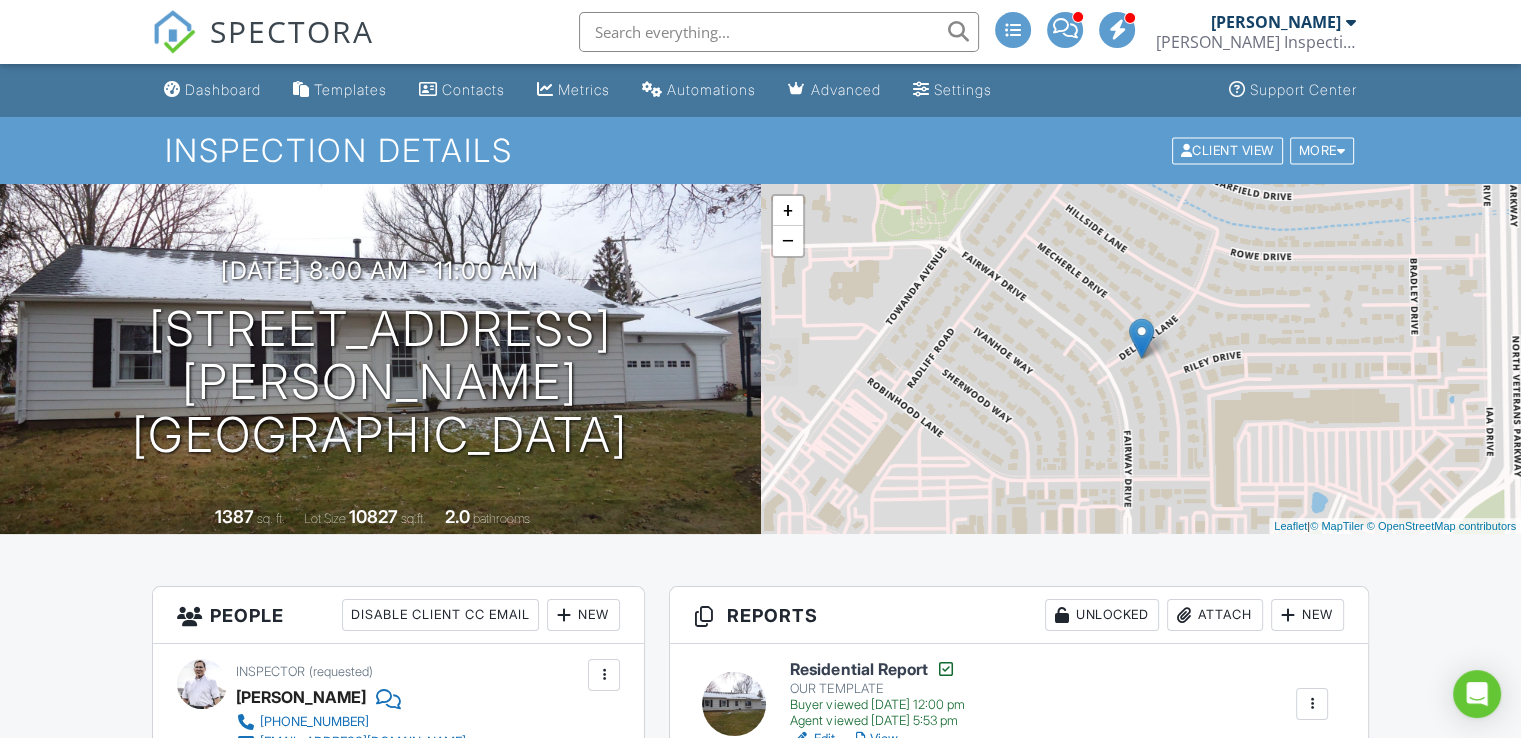 click at bounding box center [779, 32] 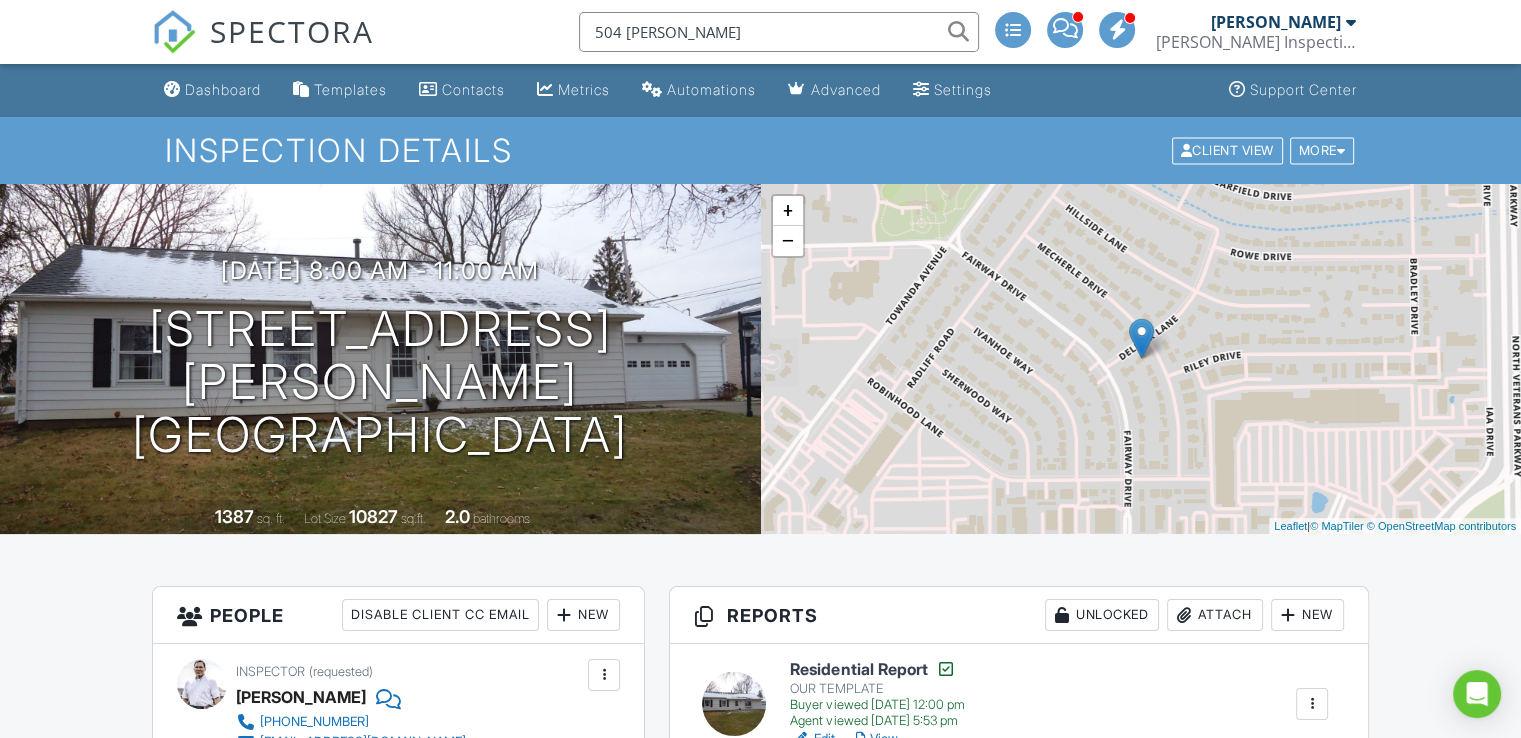 type on "504 delmar" 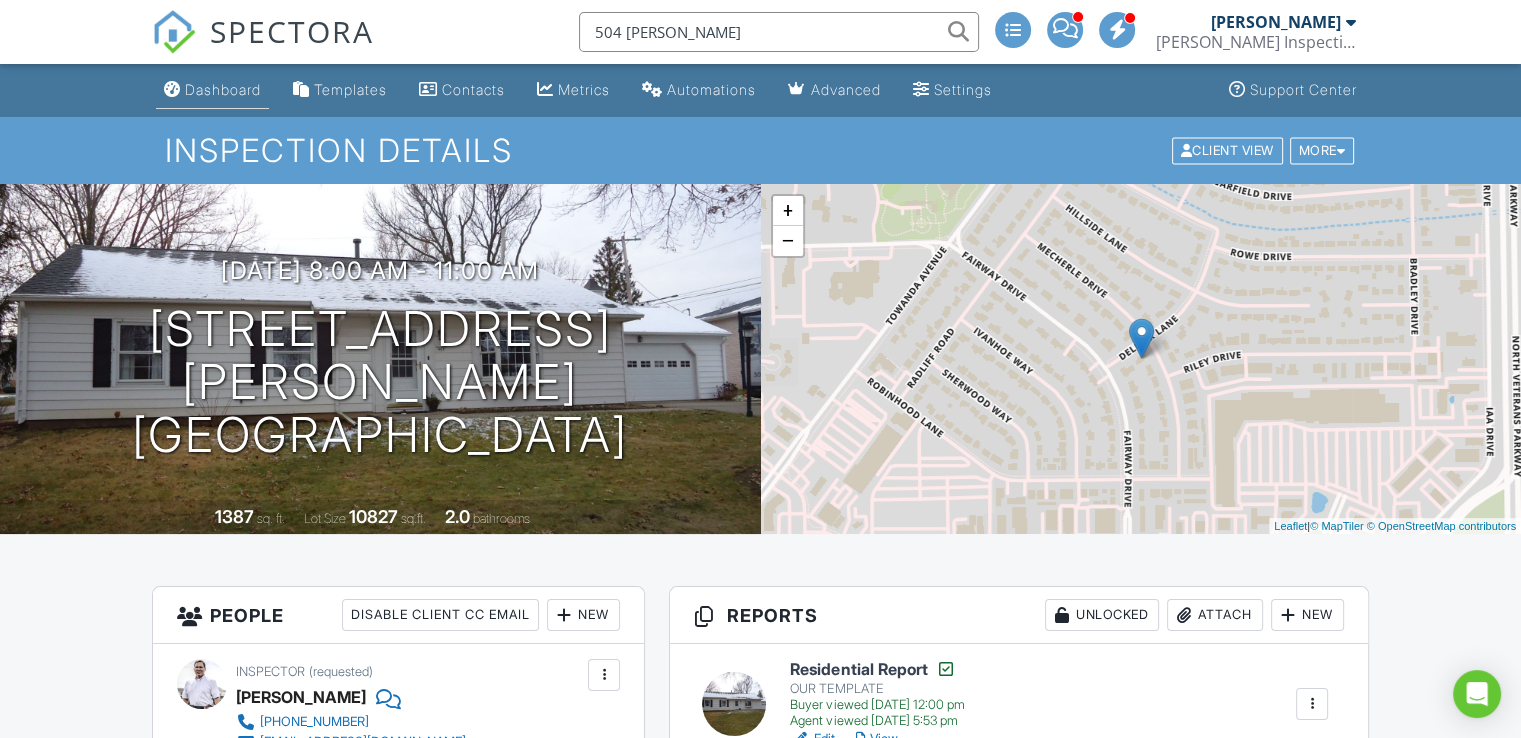 click on "Dashboard" at bounding box center [223, 89] 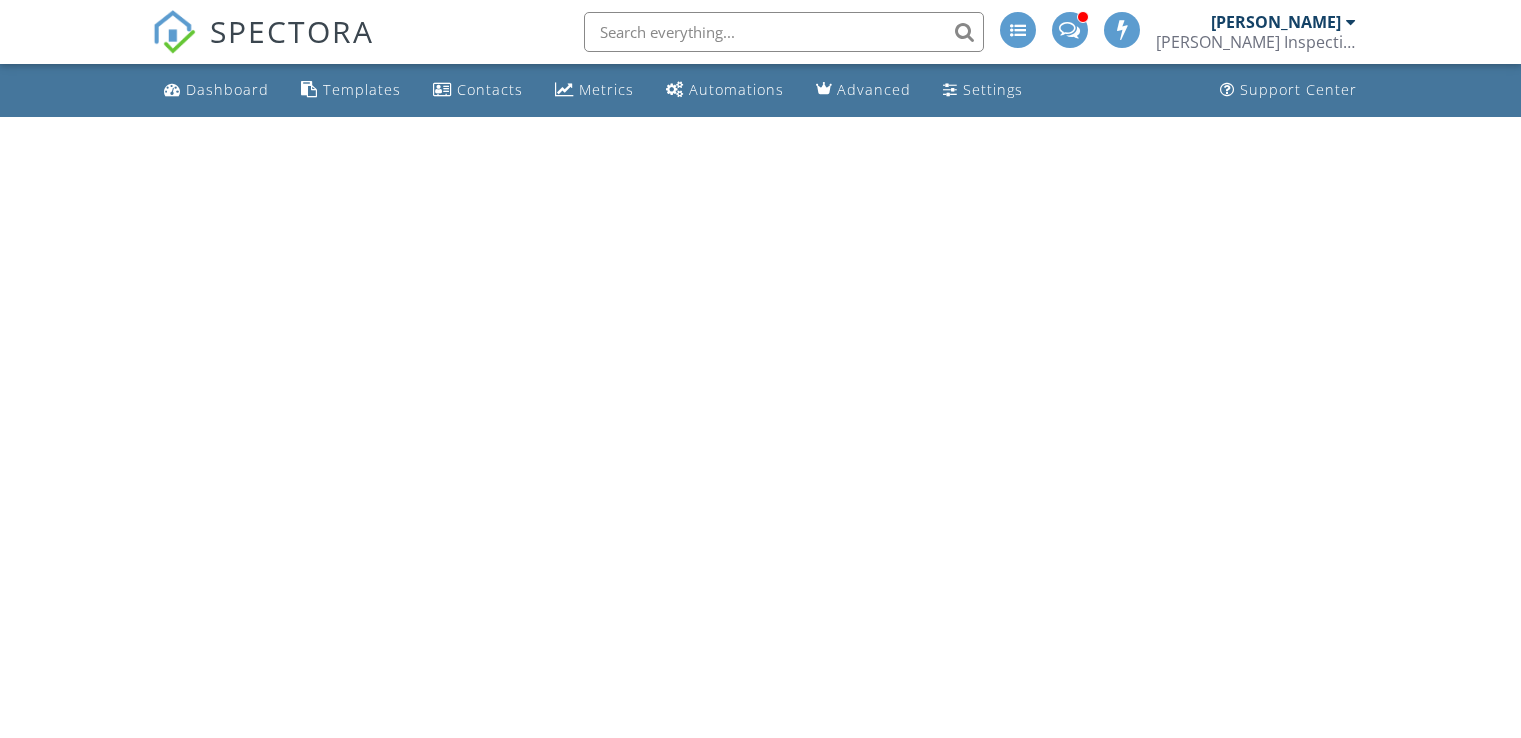 scroll, scrollTop: 0, scrollLeft: 0, axis: both 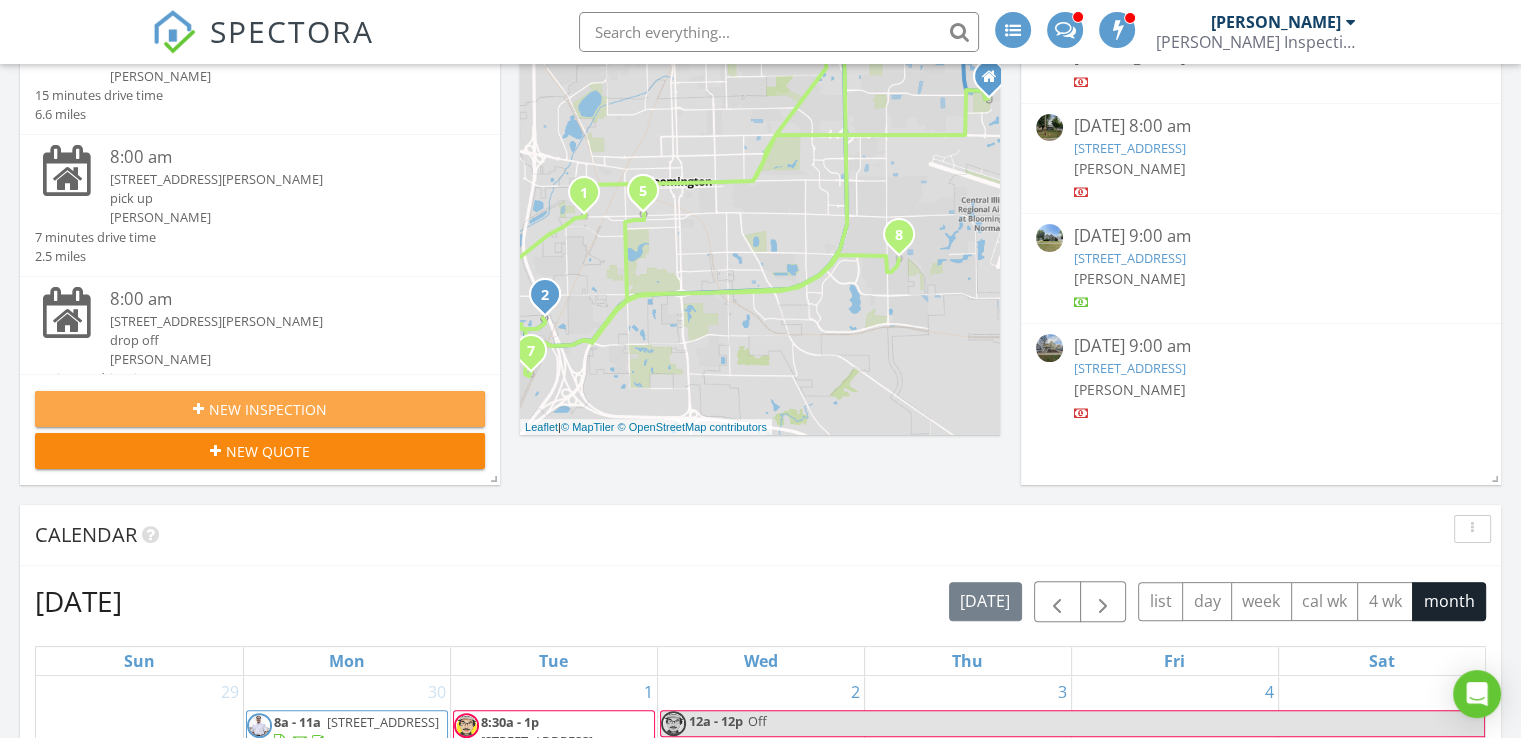 click on "New Inspection" at bounding box center (268, 409) 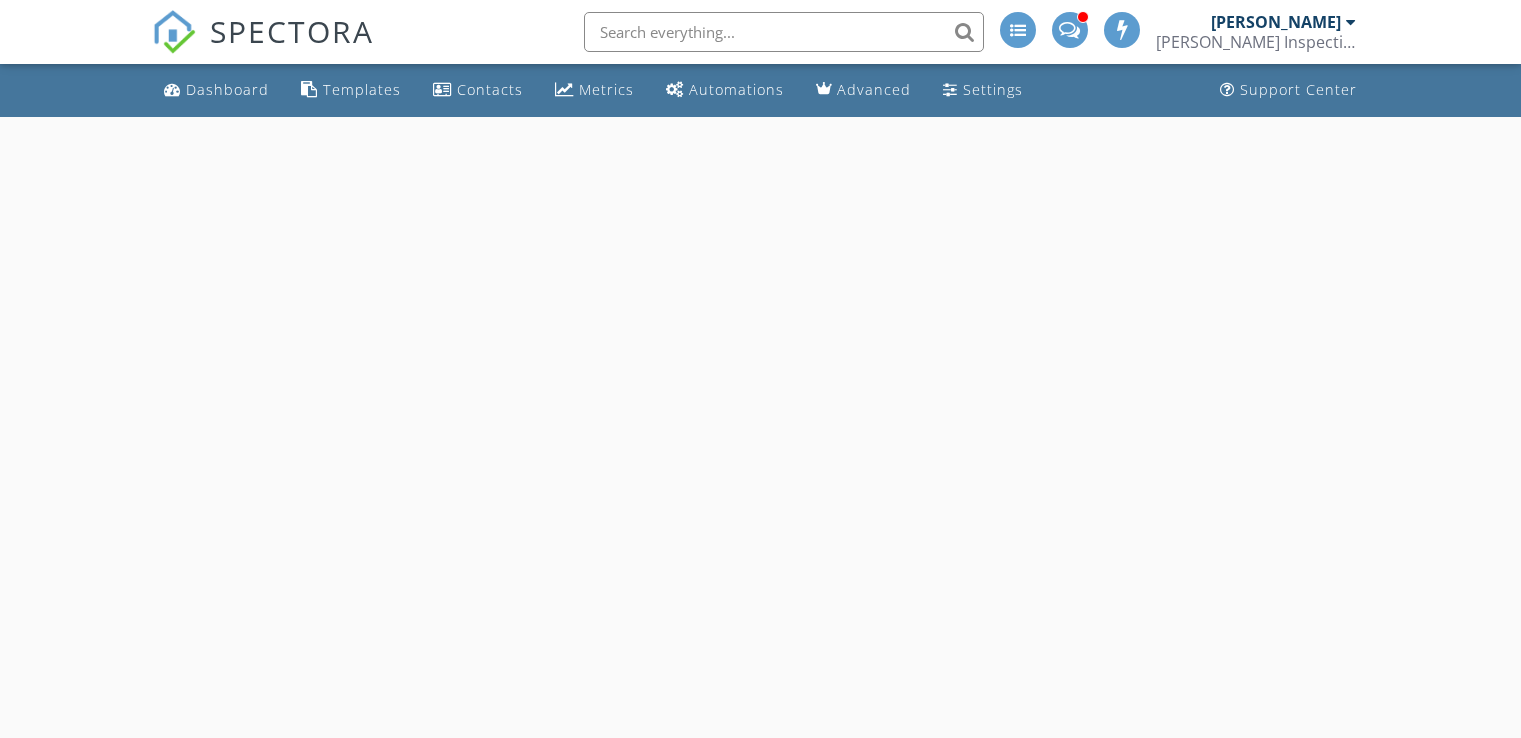 scroll, scrollTop: 0, scrollLeft: 0, axis: both 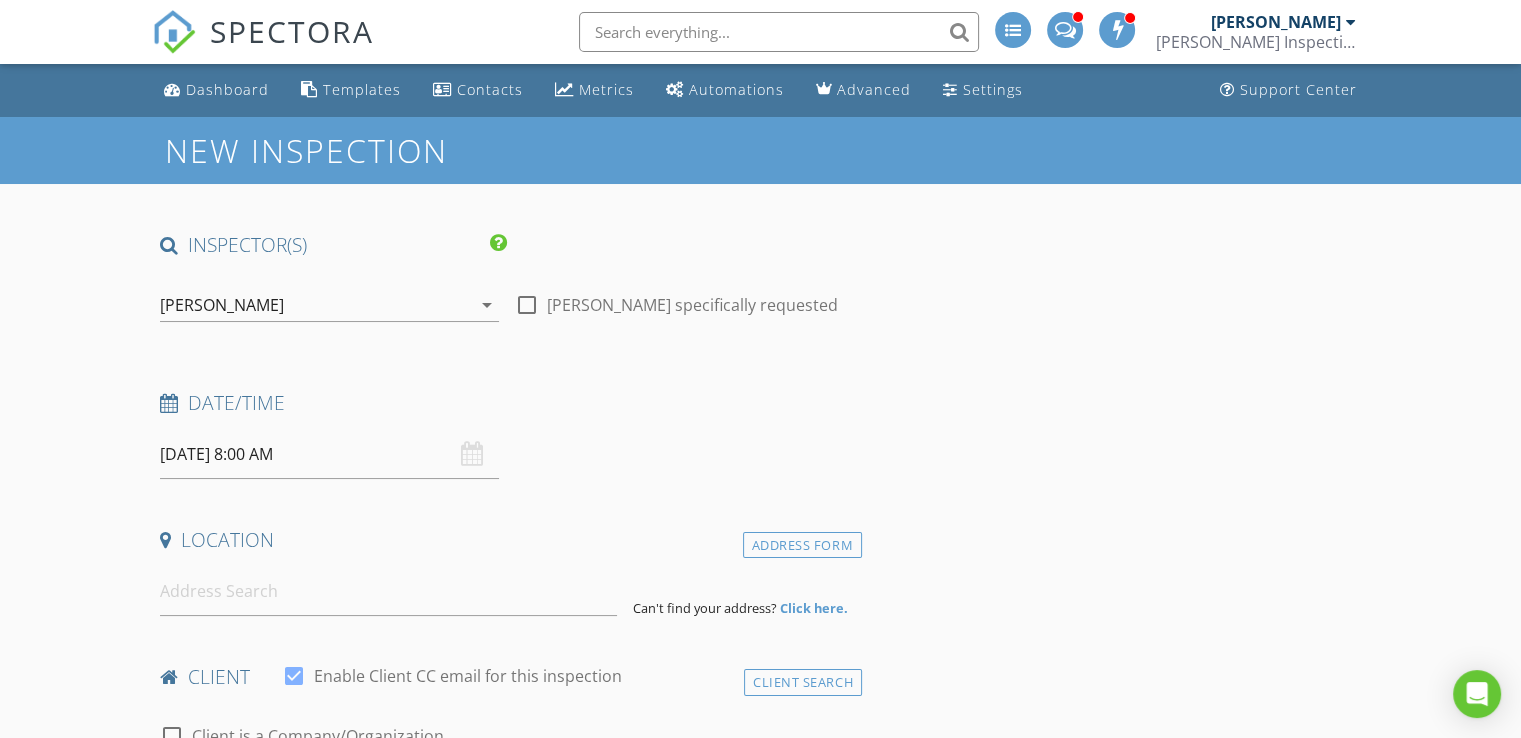 click on "[PERSON_NAME]" at bounding box center (315, 305) 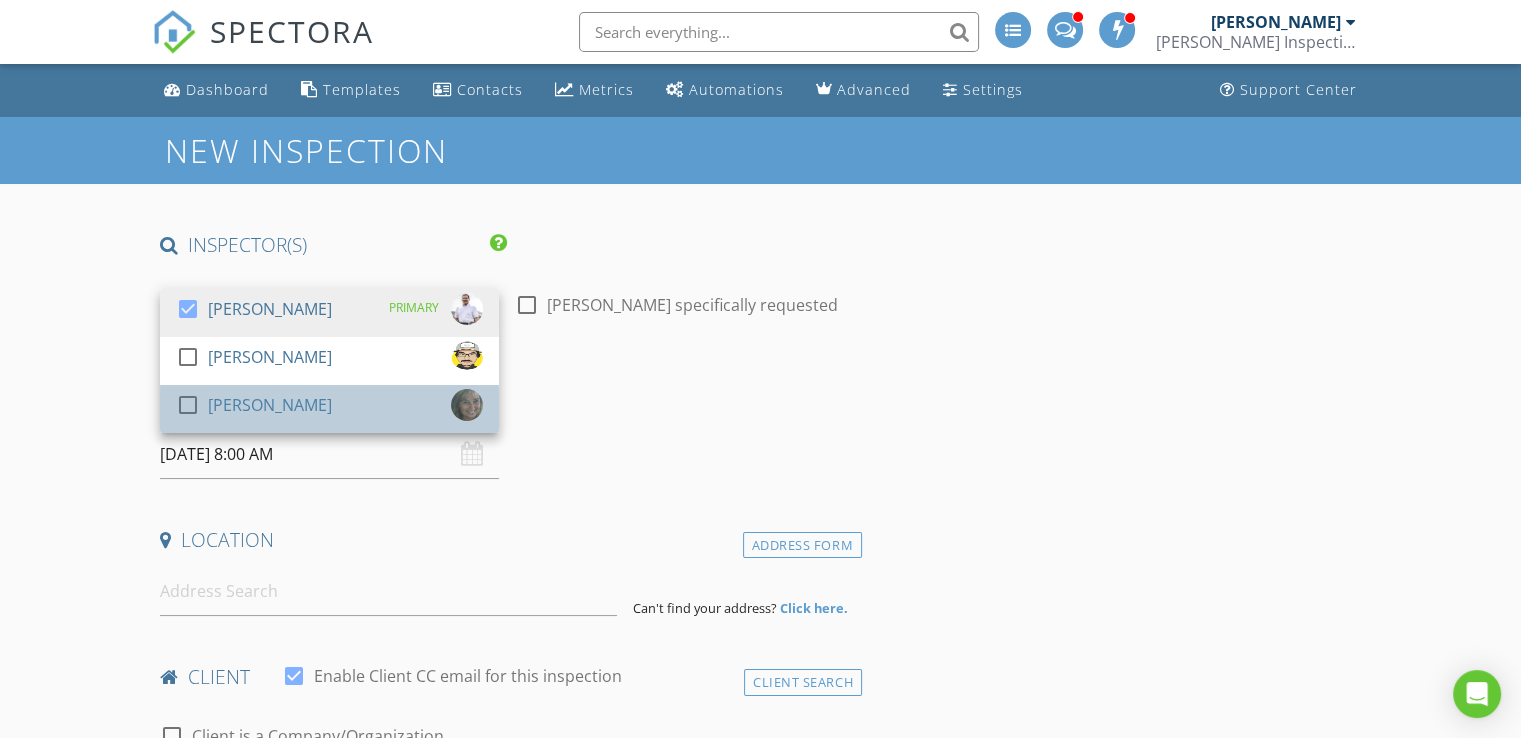 click on "[PERSON_NAME]" at bounding box center (270, 405) 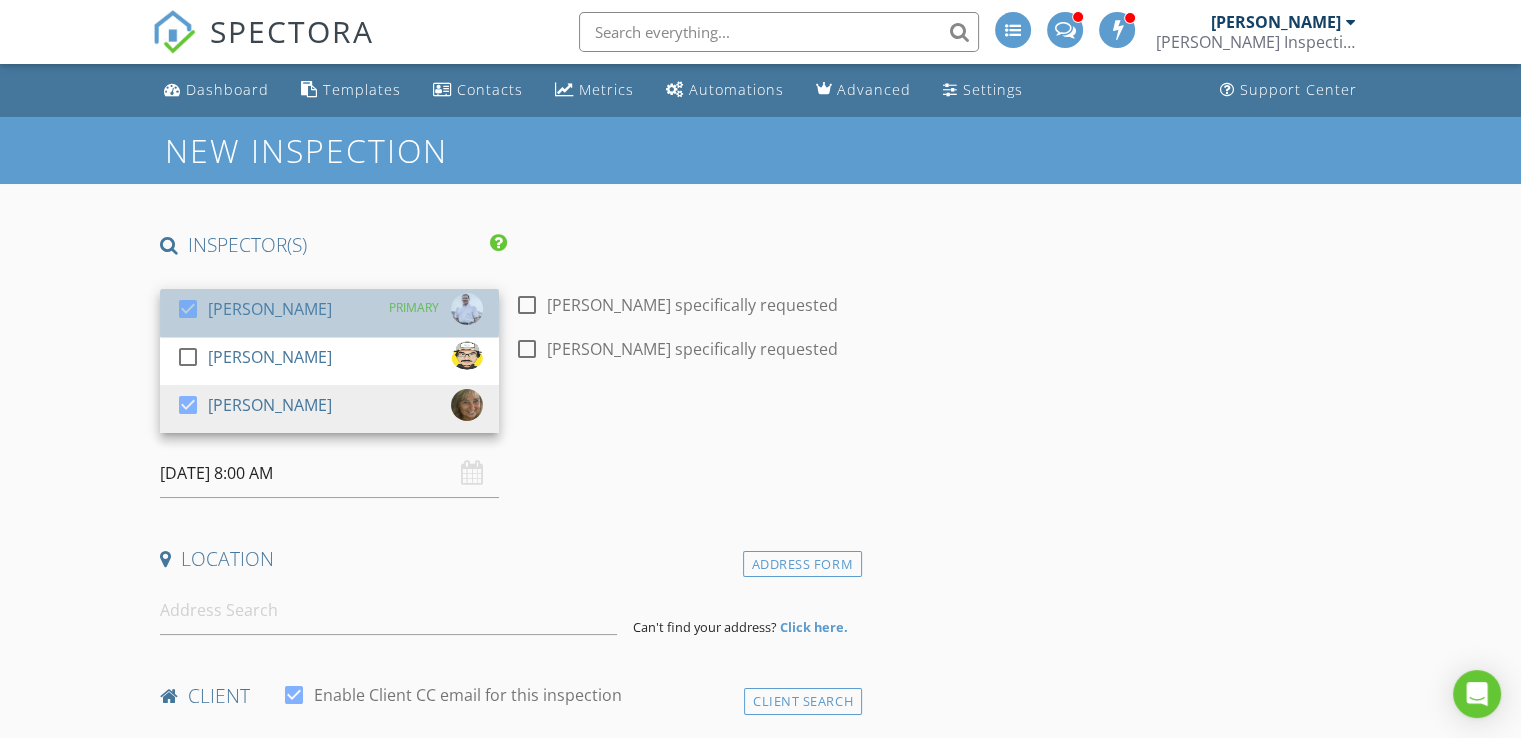 click on "[PERSON_NAME]" at bounding box center [270, 309] 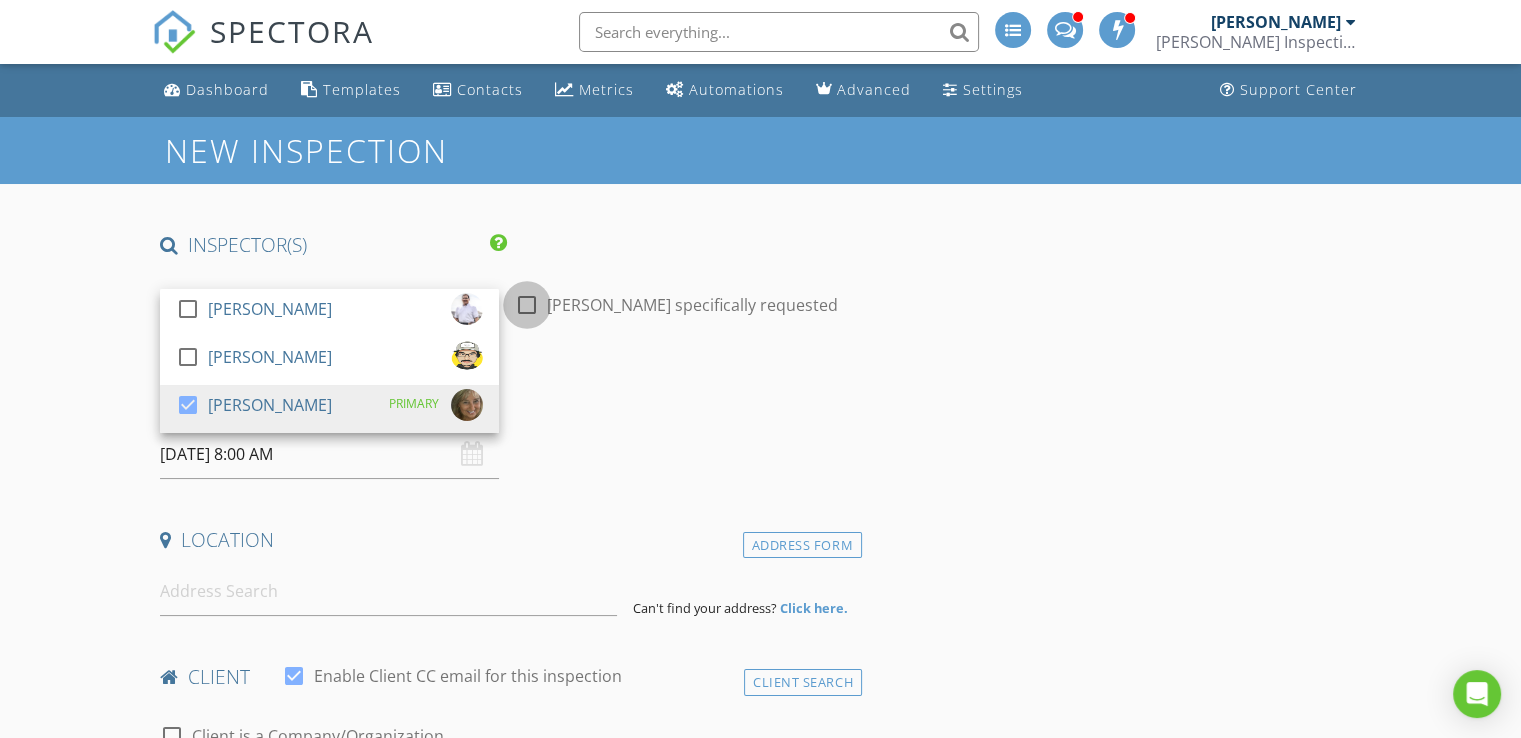 click at bounding box center [527, 305] 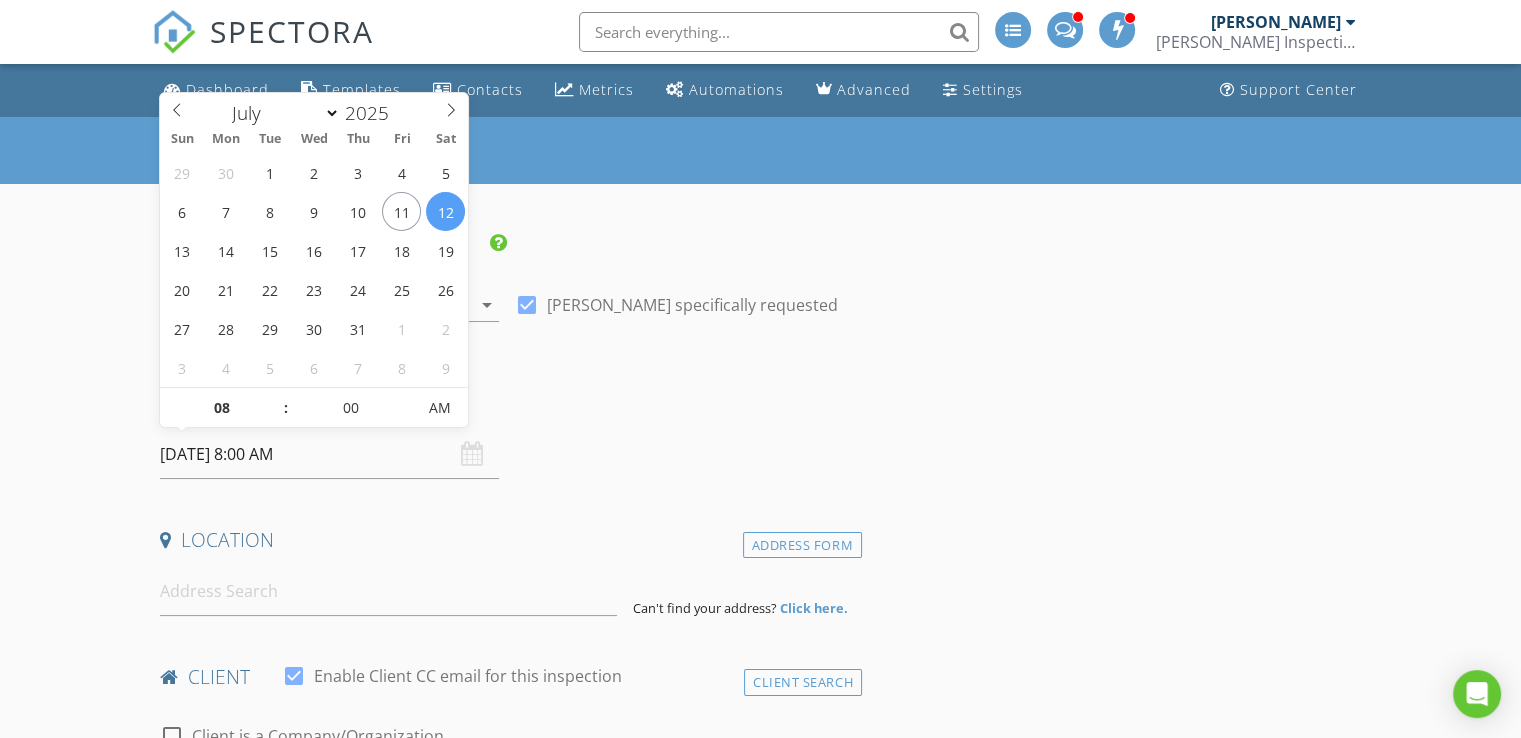 click on "07/12/2025 8:00 AM" at bounding box center [329, 454] 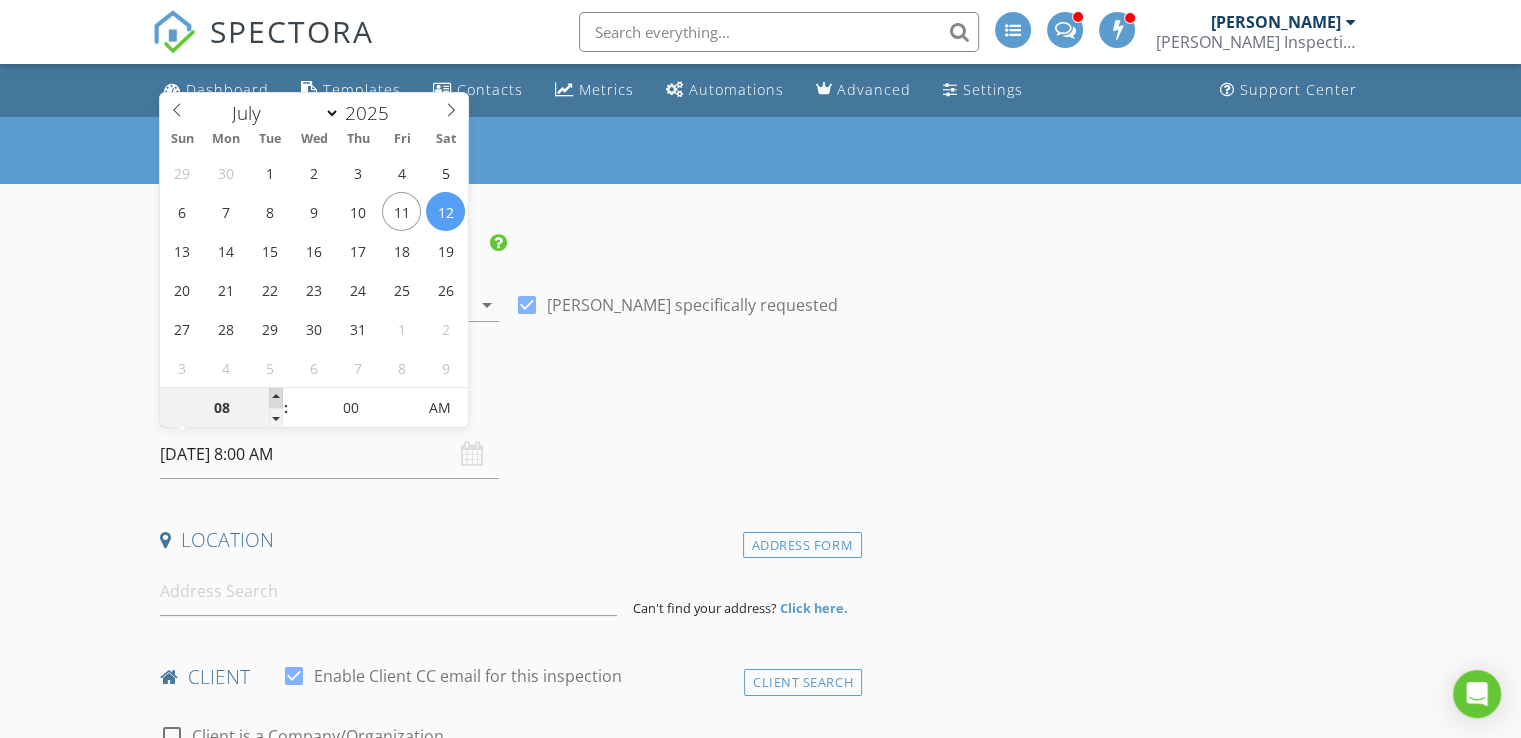 type on "09" 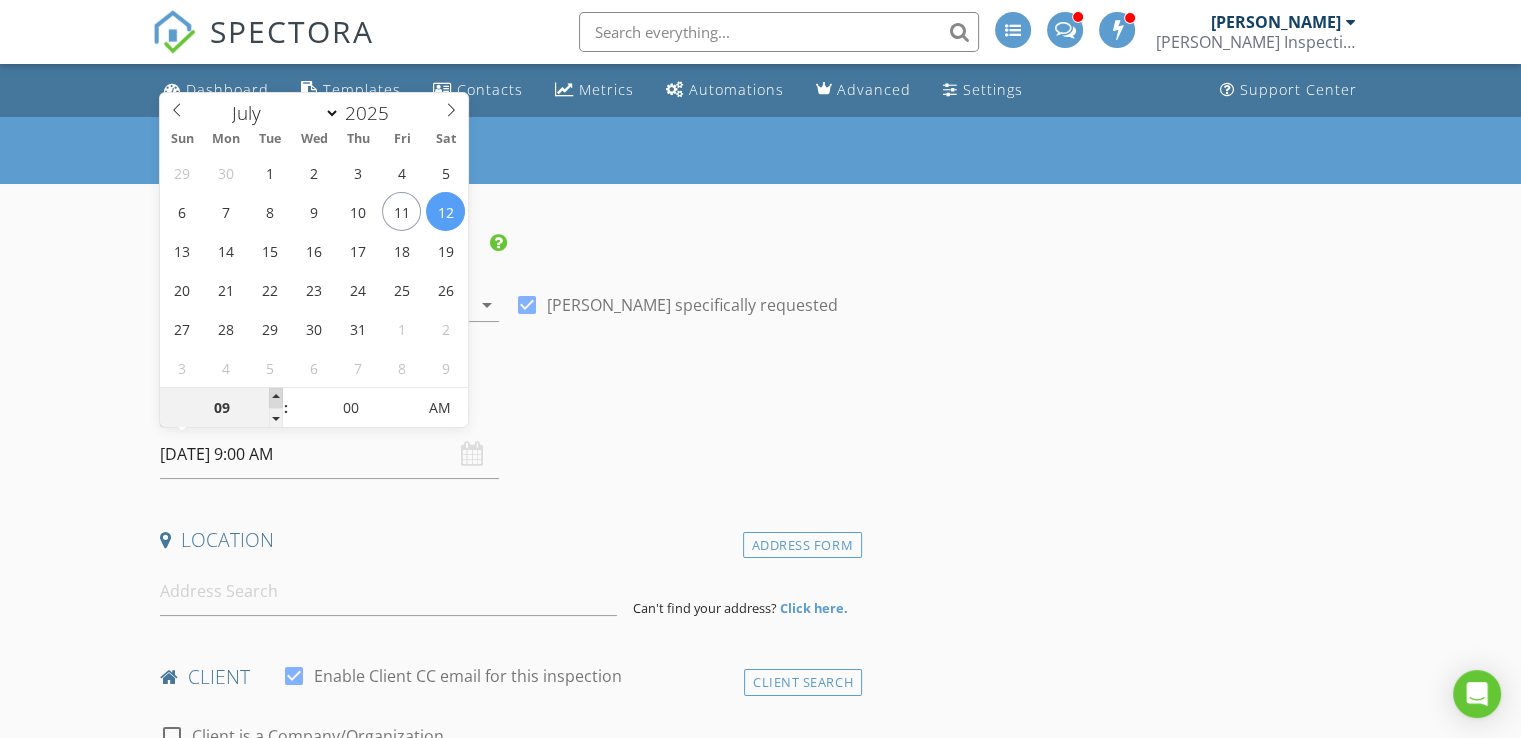 click at bounding box center (276, 398) 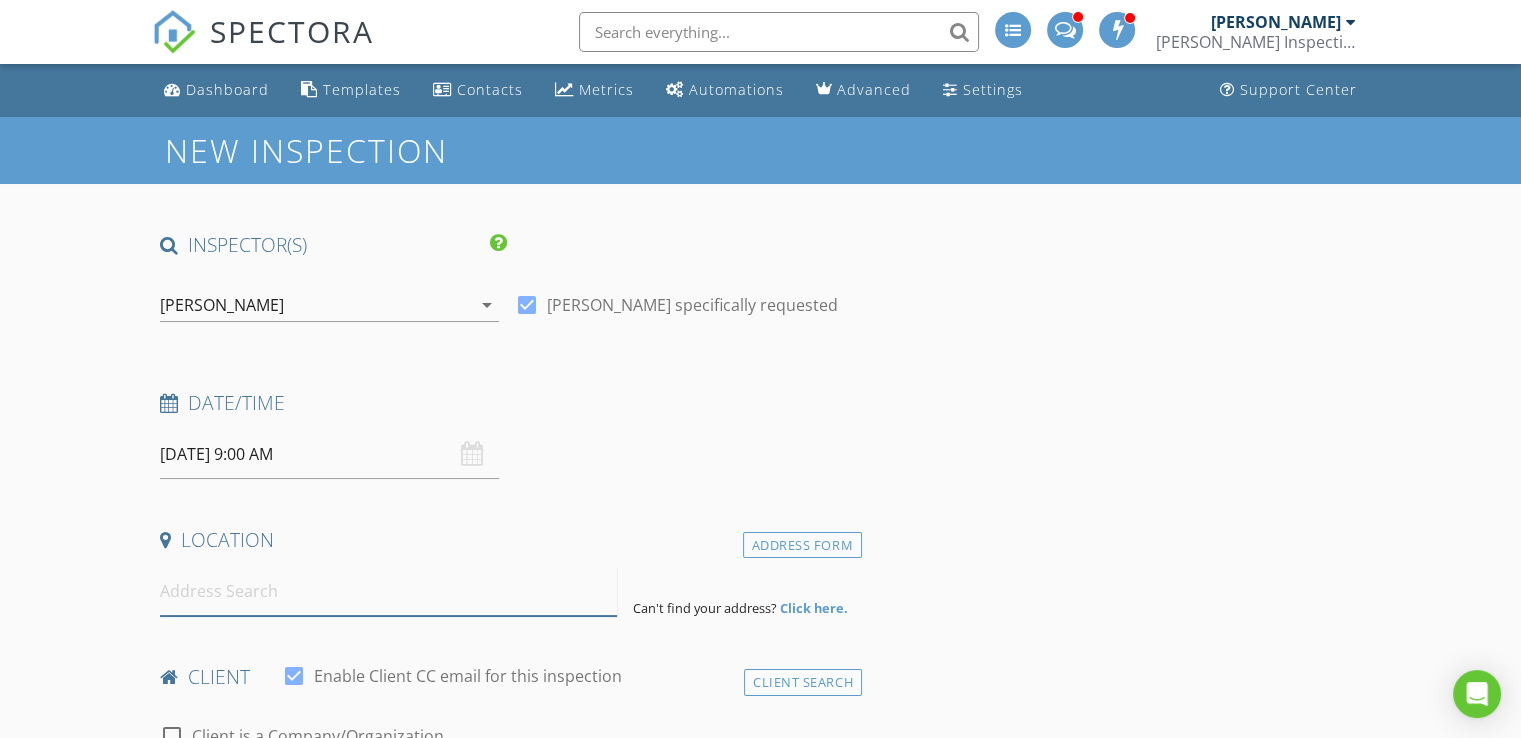 click at bounding box center [388, 591] 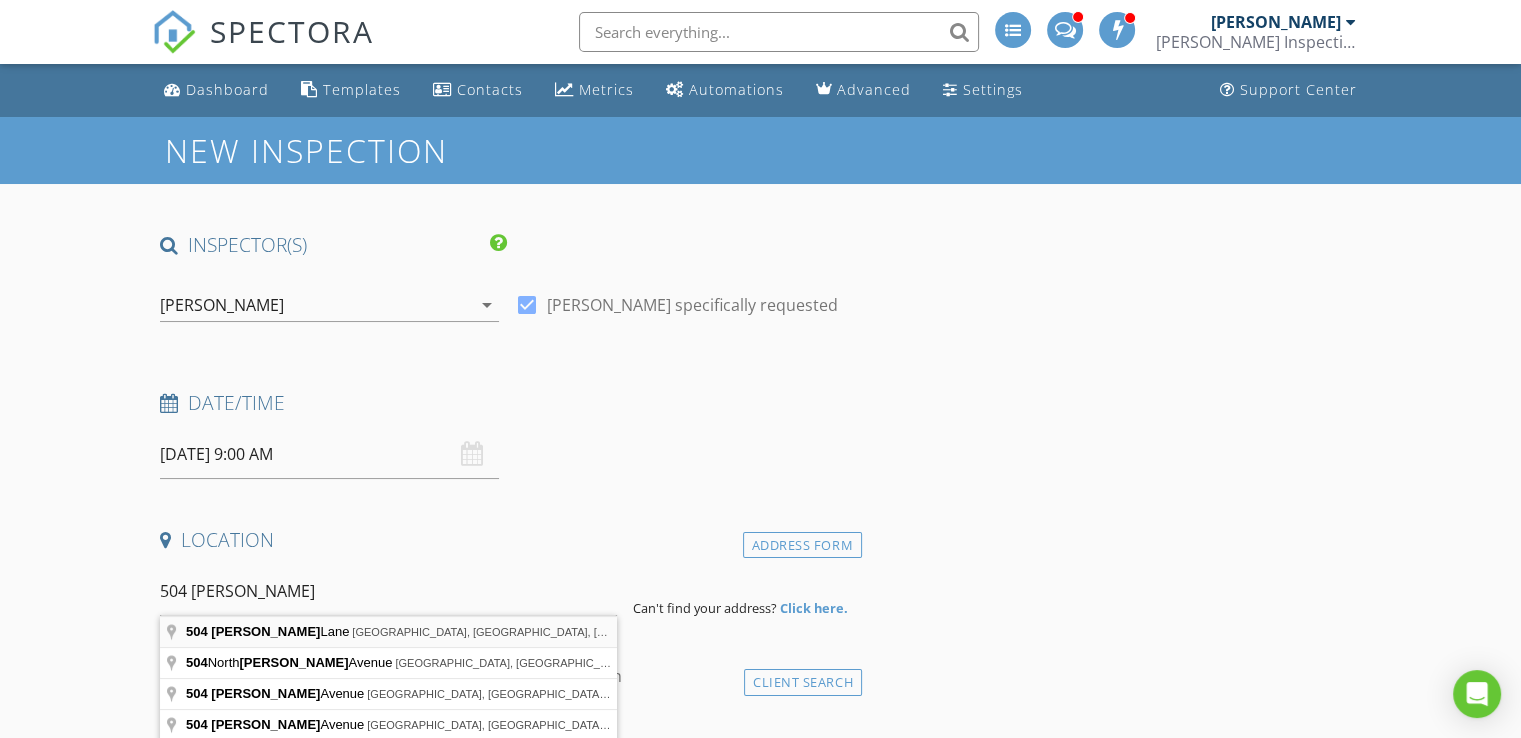 type on "504 Delmar Lane, Bloomington, IL, USA" 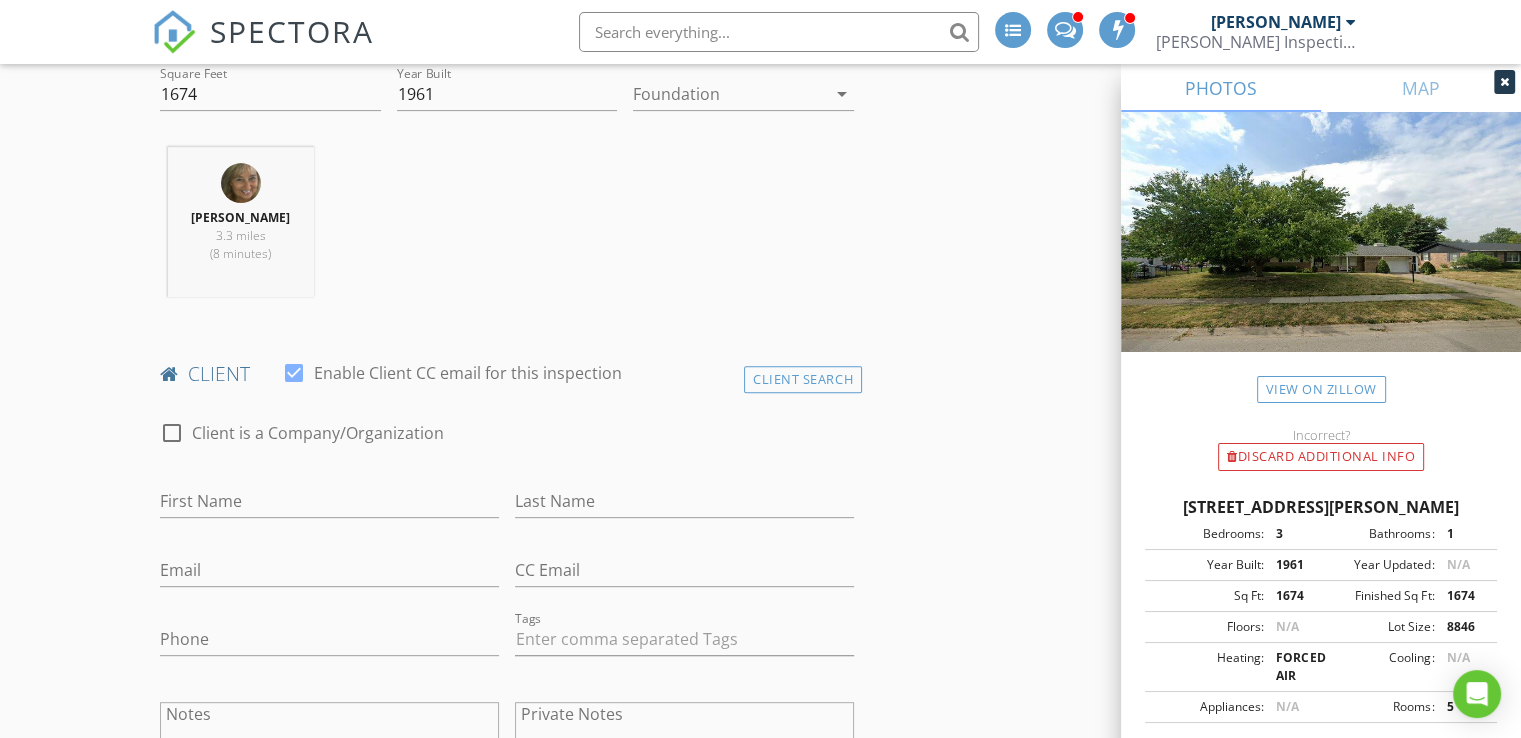 scroll, scrollTop: 722, scrollLeft: 0, axis: vertical 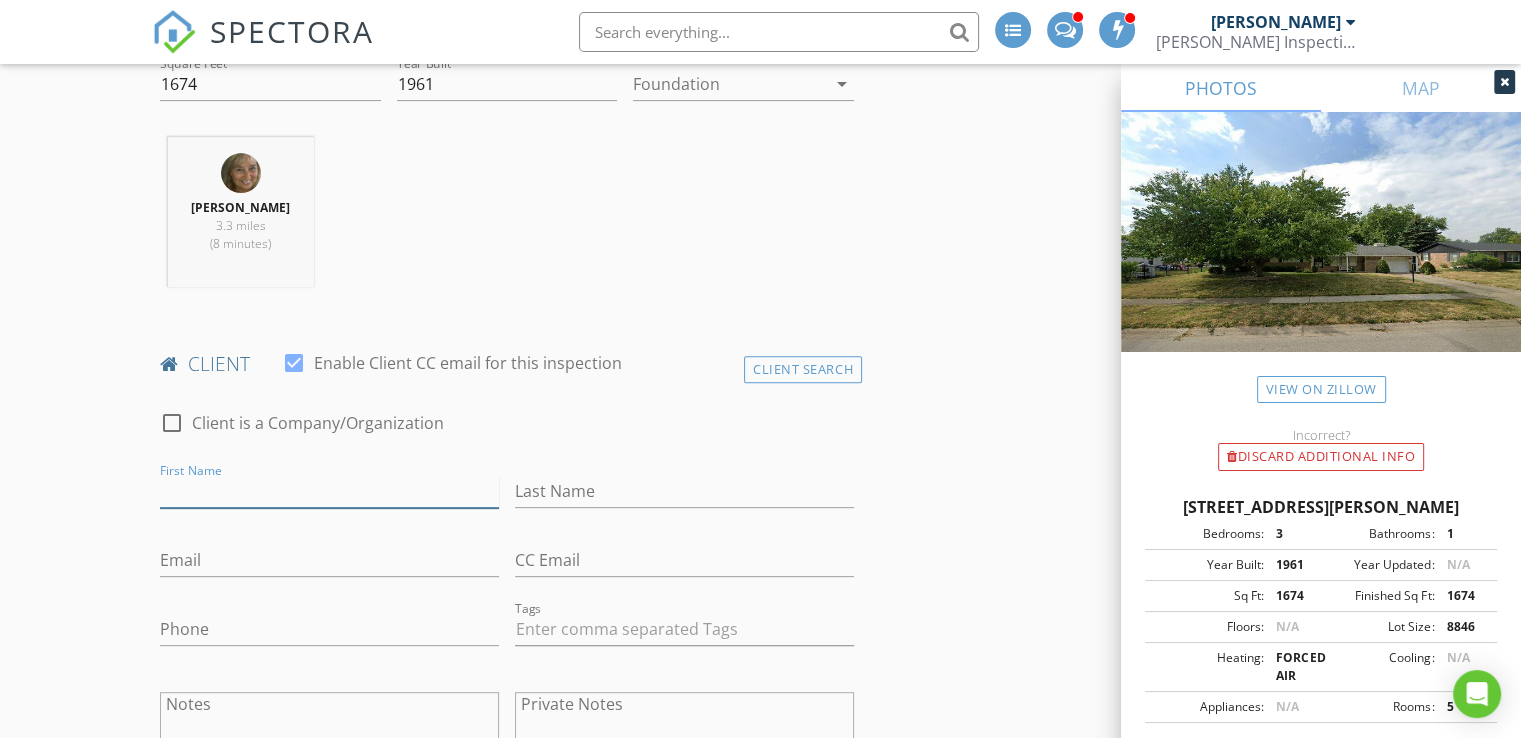 click on "First Name" at bounding box center (329, 491) 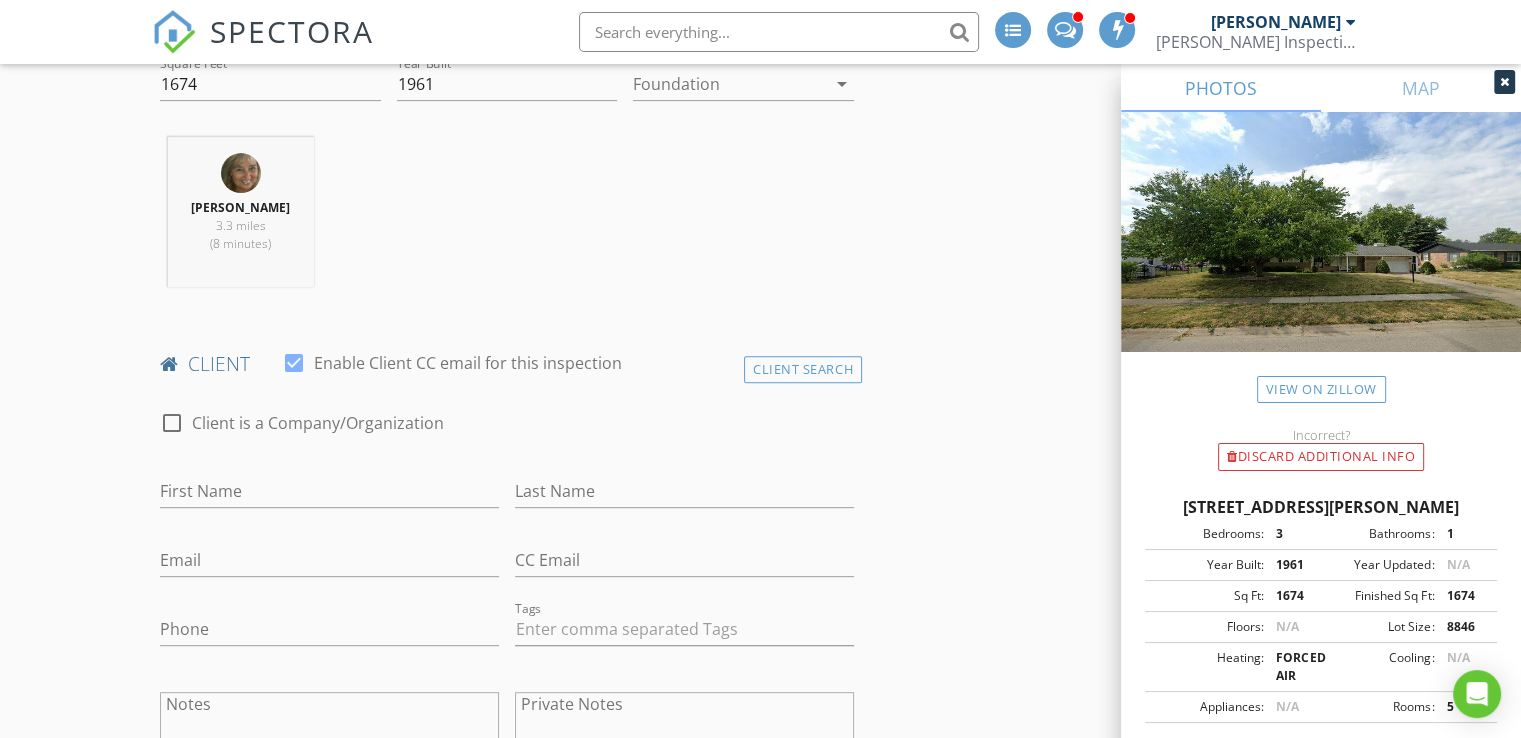 click on "Cindy Segobiano     3.3 miles     (8 minutes)" at bounding box center [507, 220] 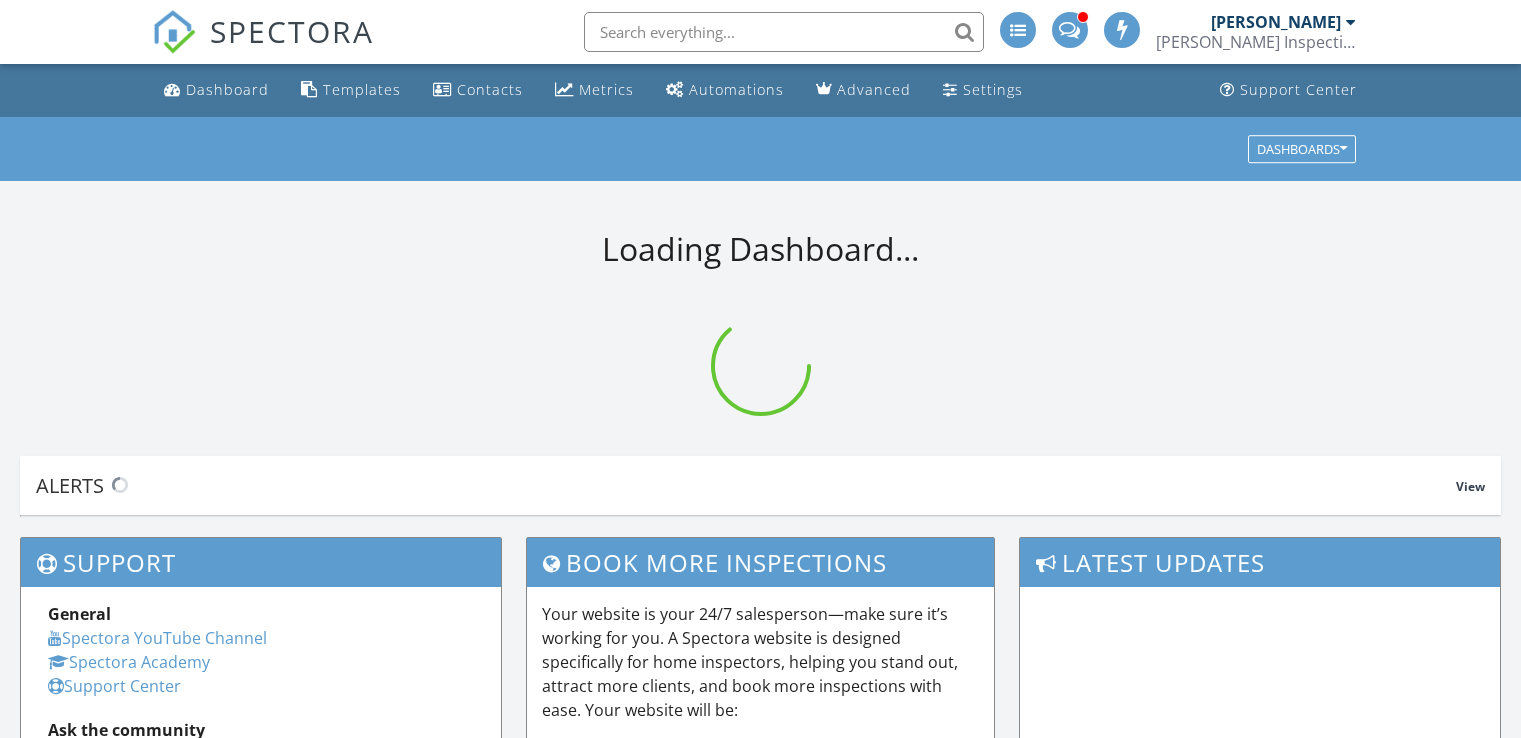 scroll, scrollTop: 0, scrollLeft: 0, axis: both 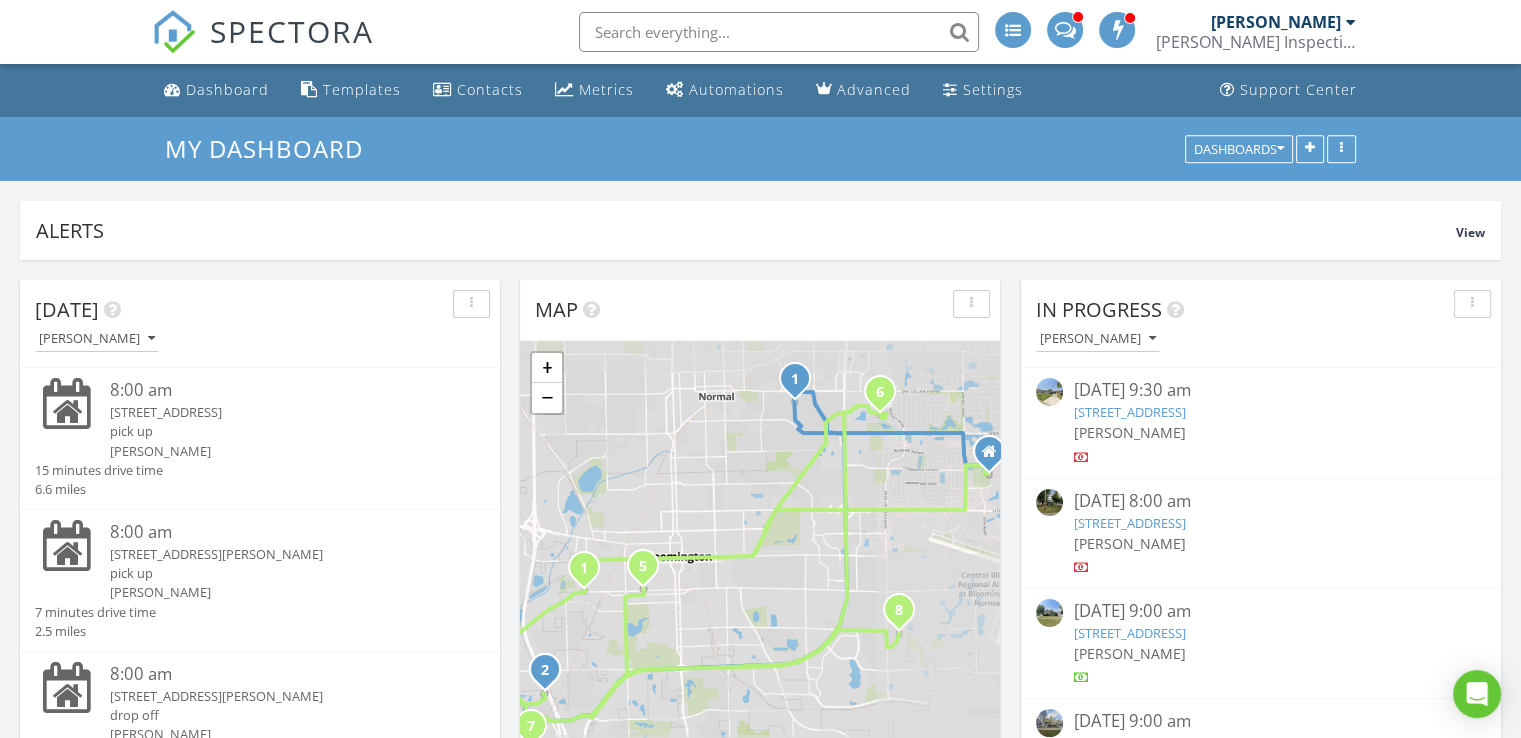 click at bounding box center (779, 32) 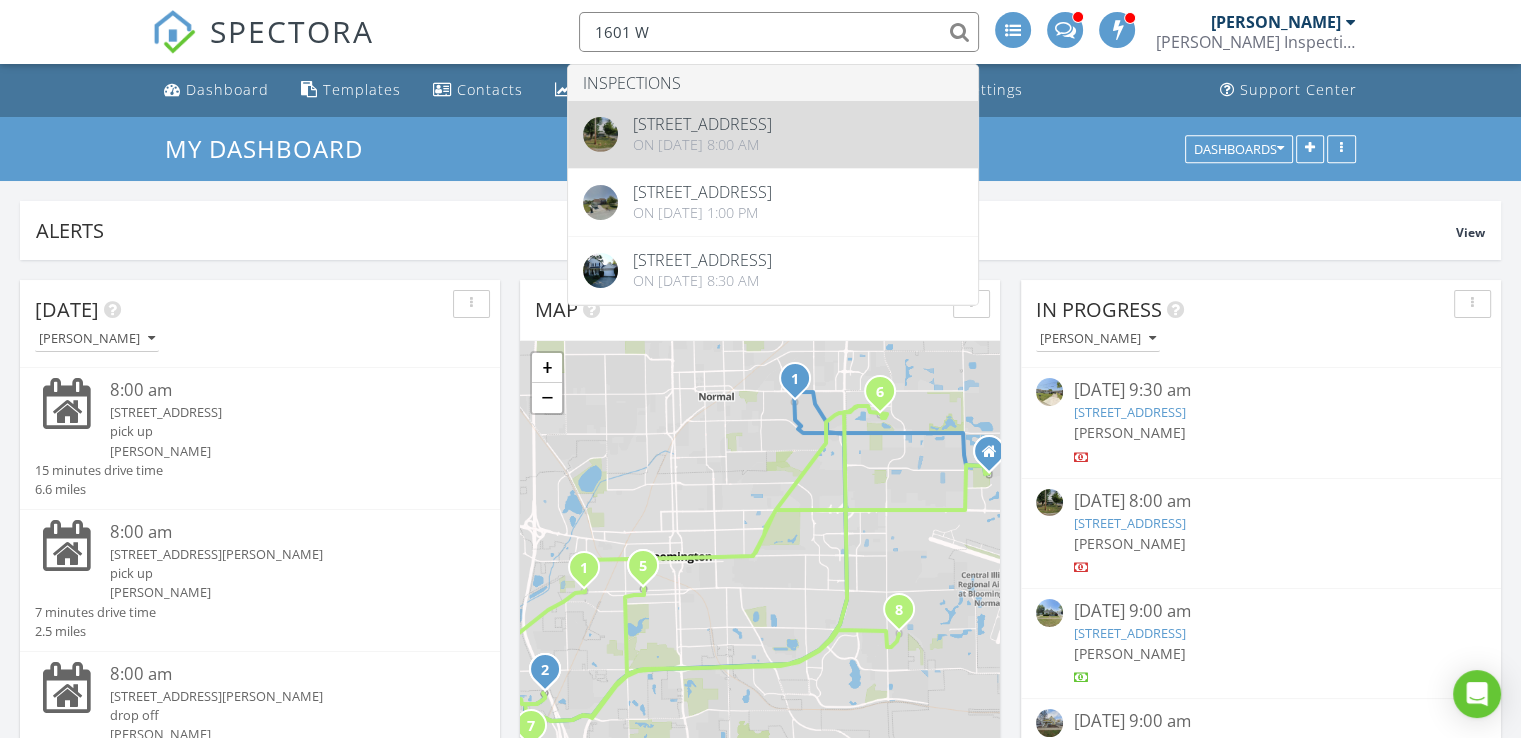 type on "1601 W" 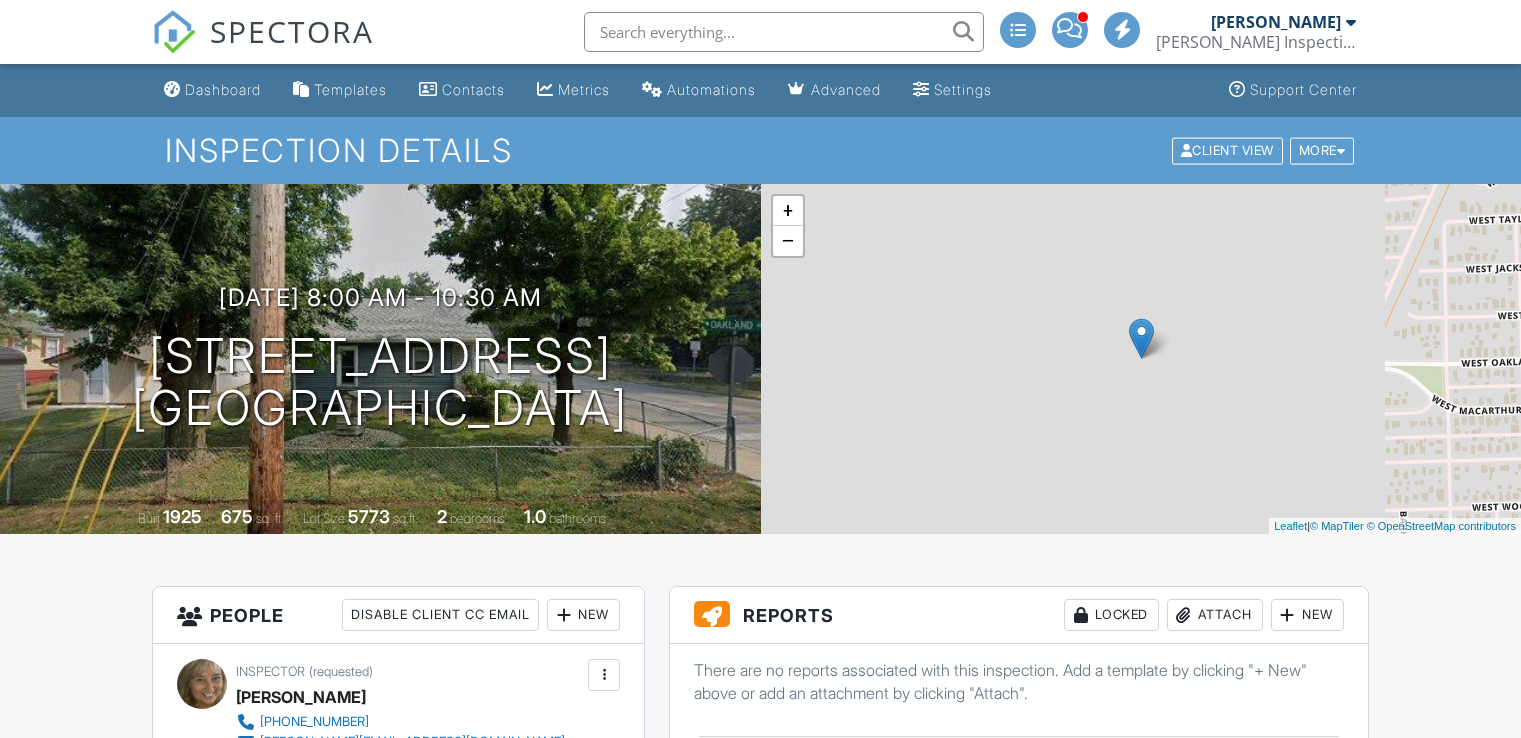 scroll, scrollTop: 0, scrollLeft: 0, axis: both 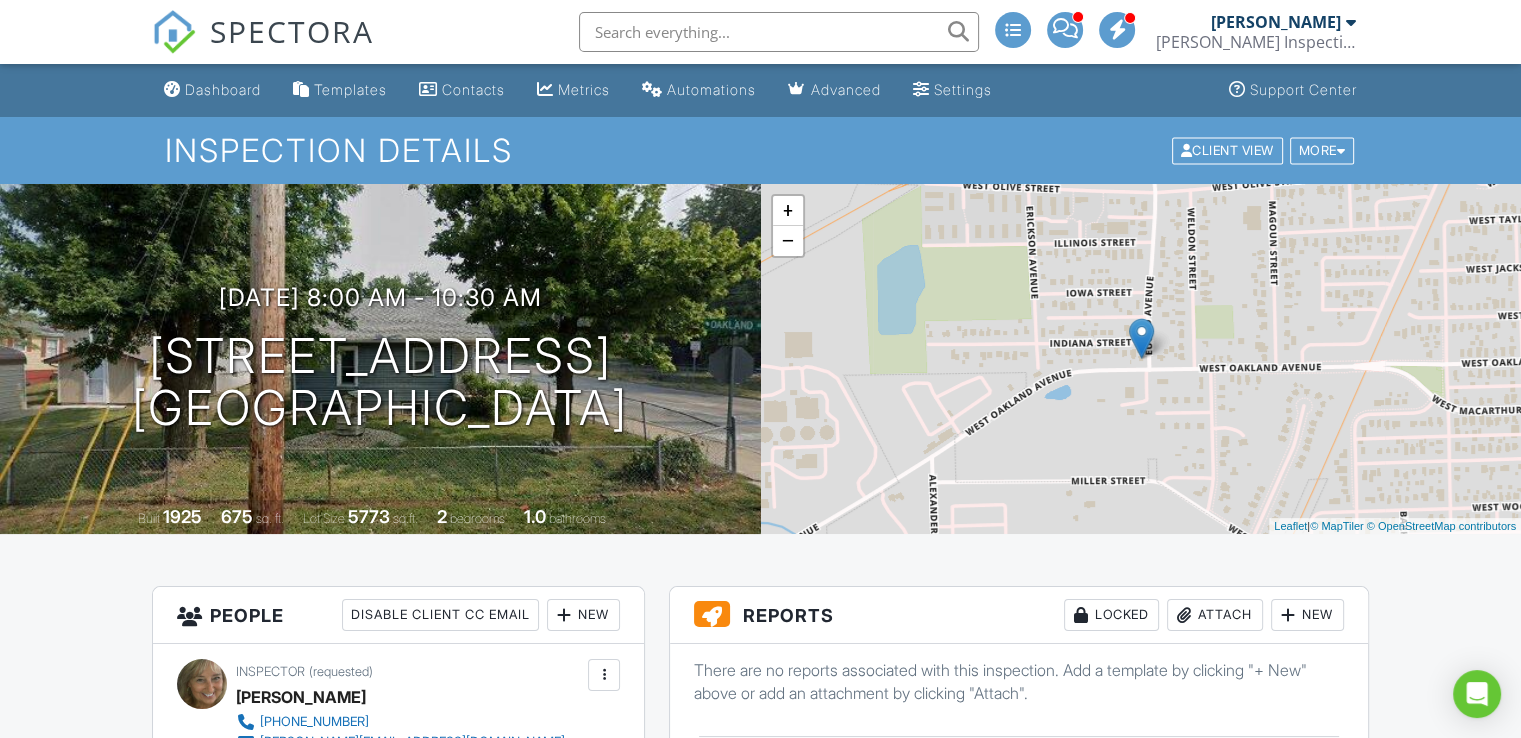 click on "Automations" at bounding box center (699, 90) 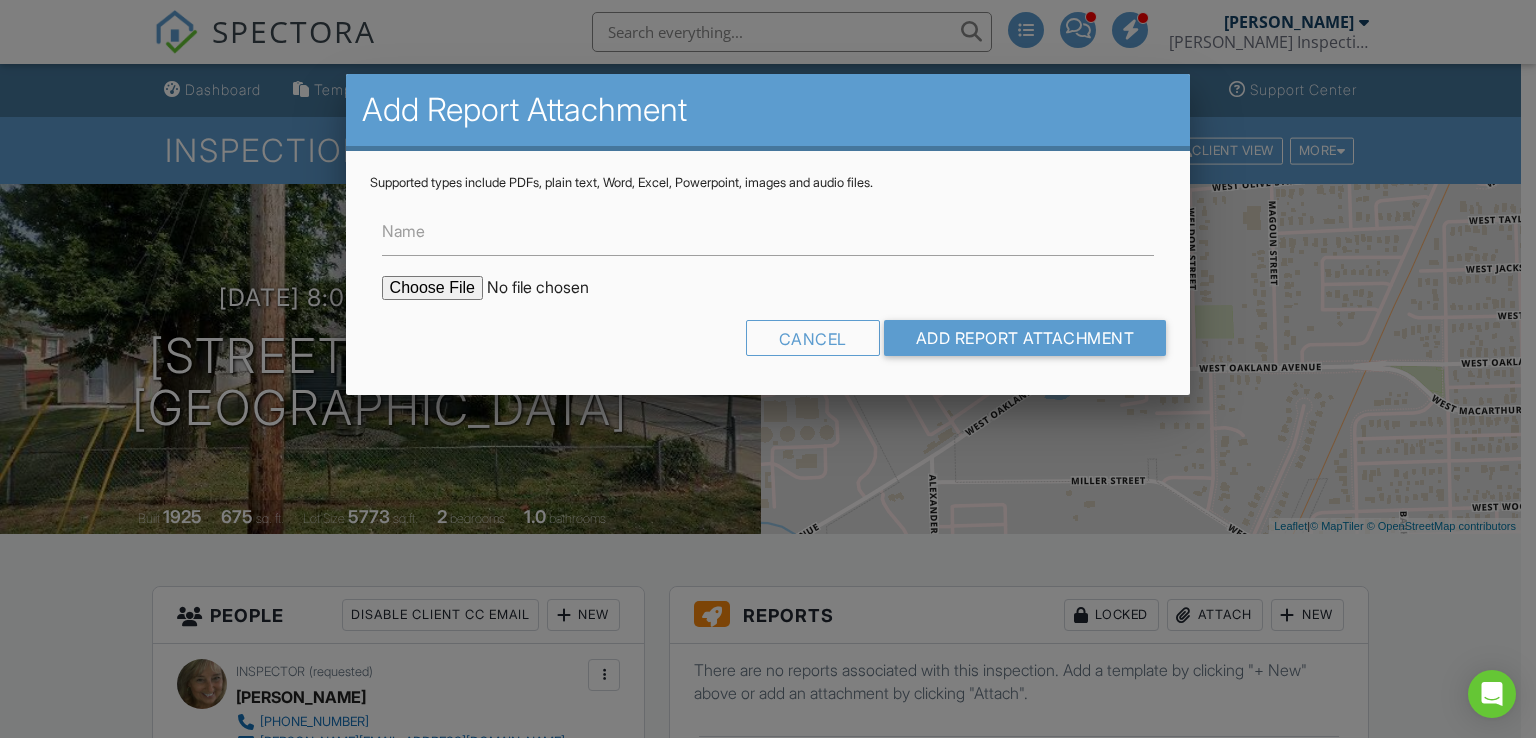 click on "Name
Cancel
Add Report Attachment" at bounding box center [768, 281] 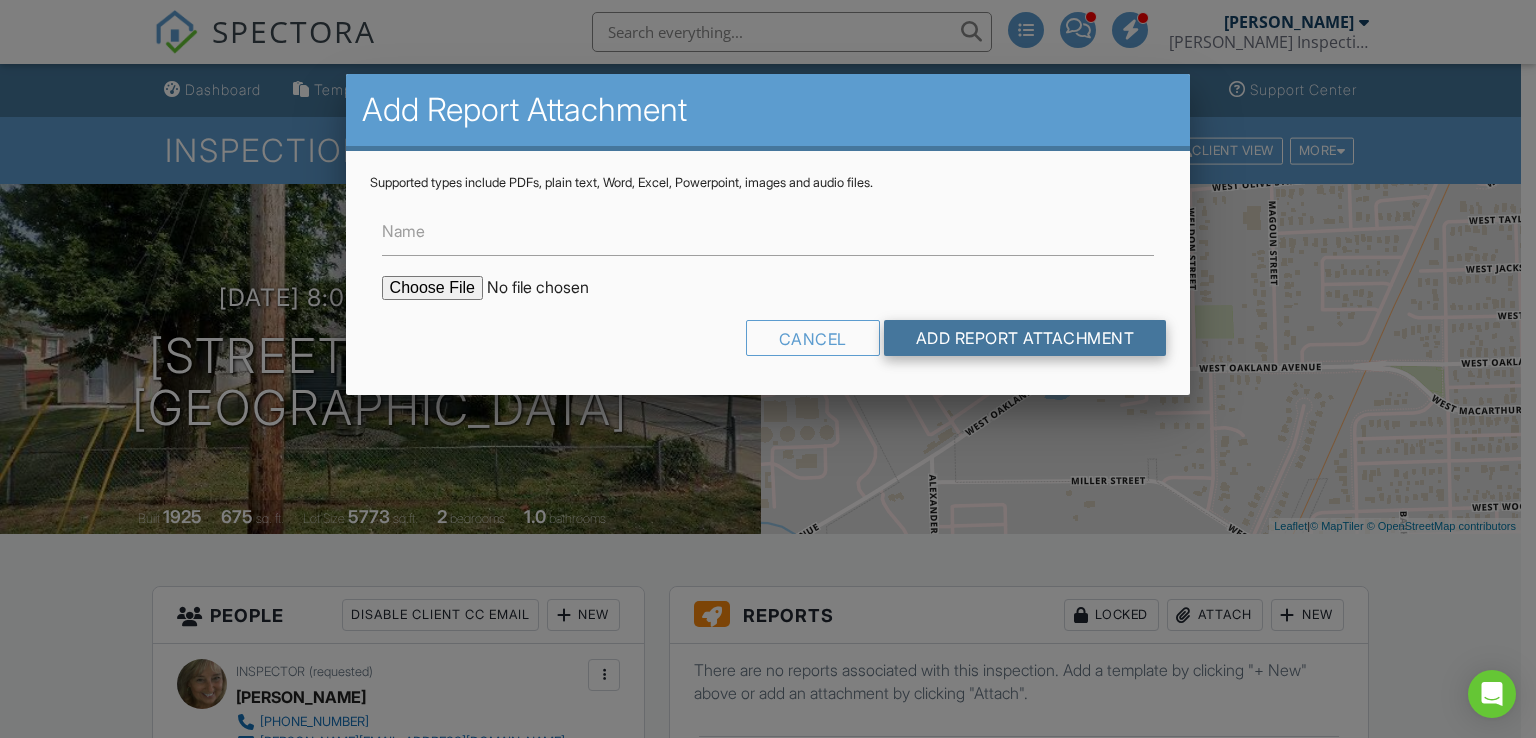 click on "Add Report Attachment" at bounding box center [1025, 338] 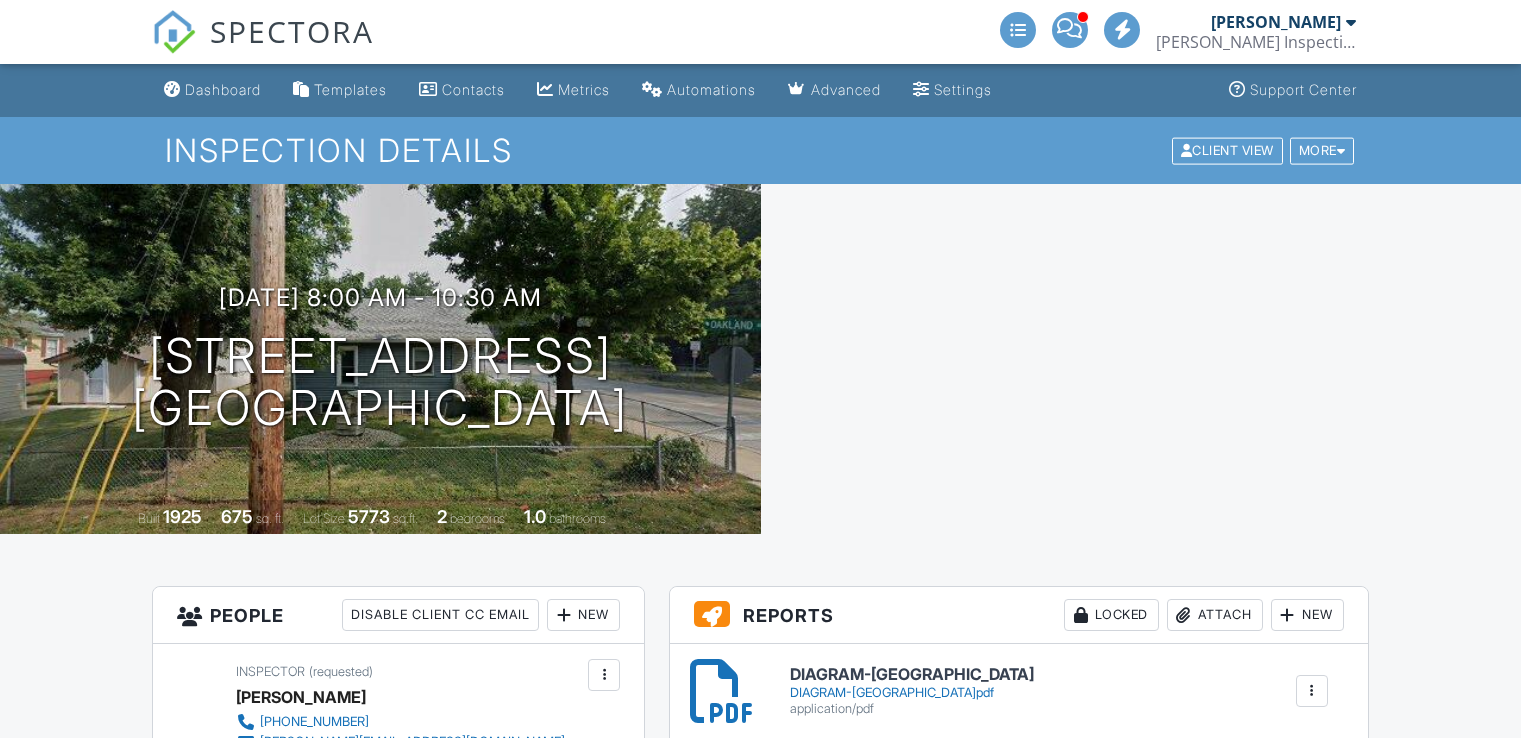scroll, scrollTop: 0, scrollLeft: 0, axis: both 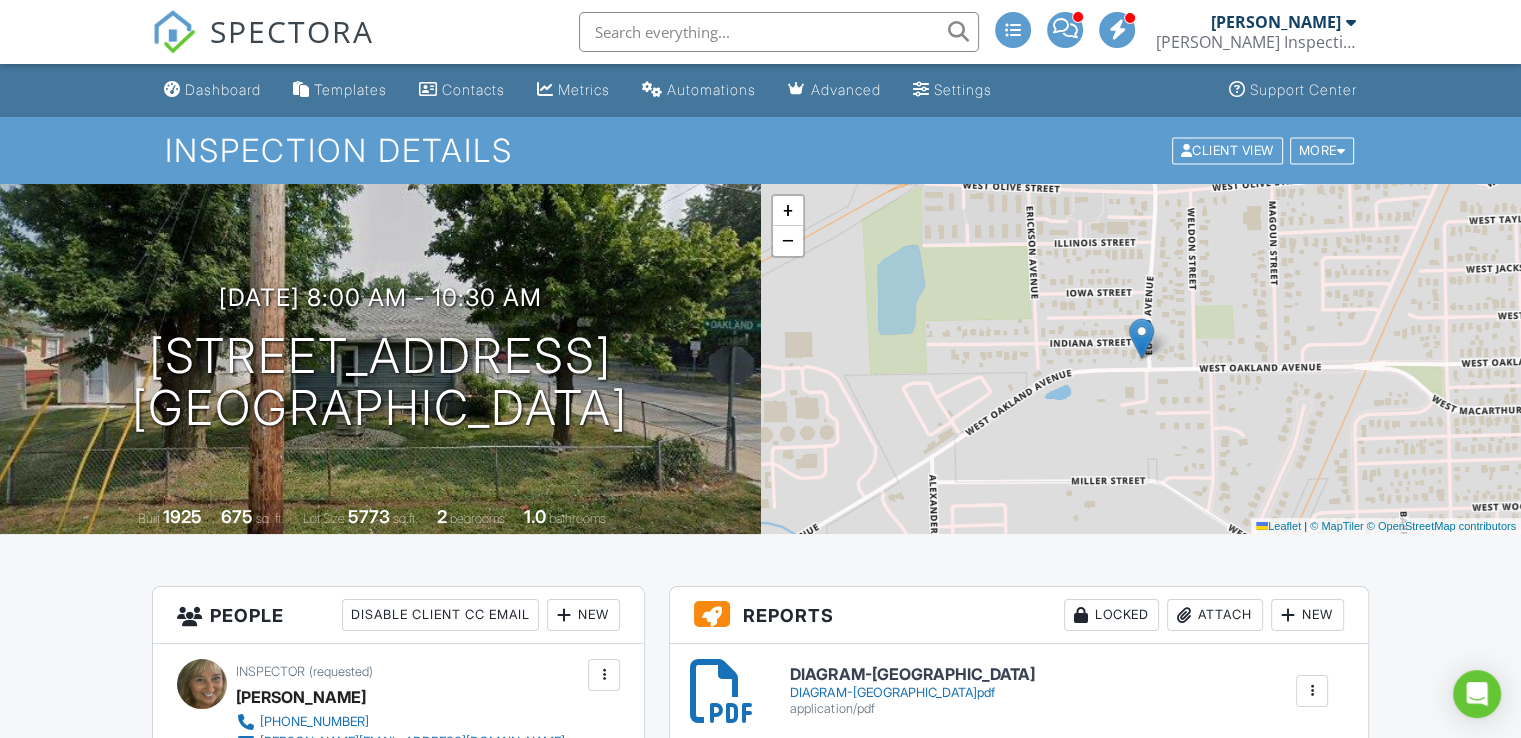 click on "Attach" at bounding box center (1215, 615) 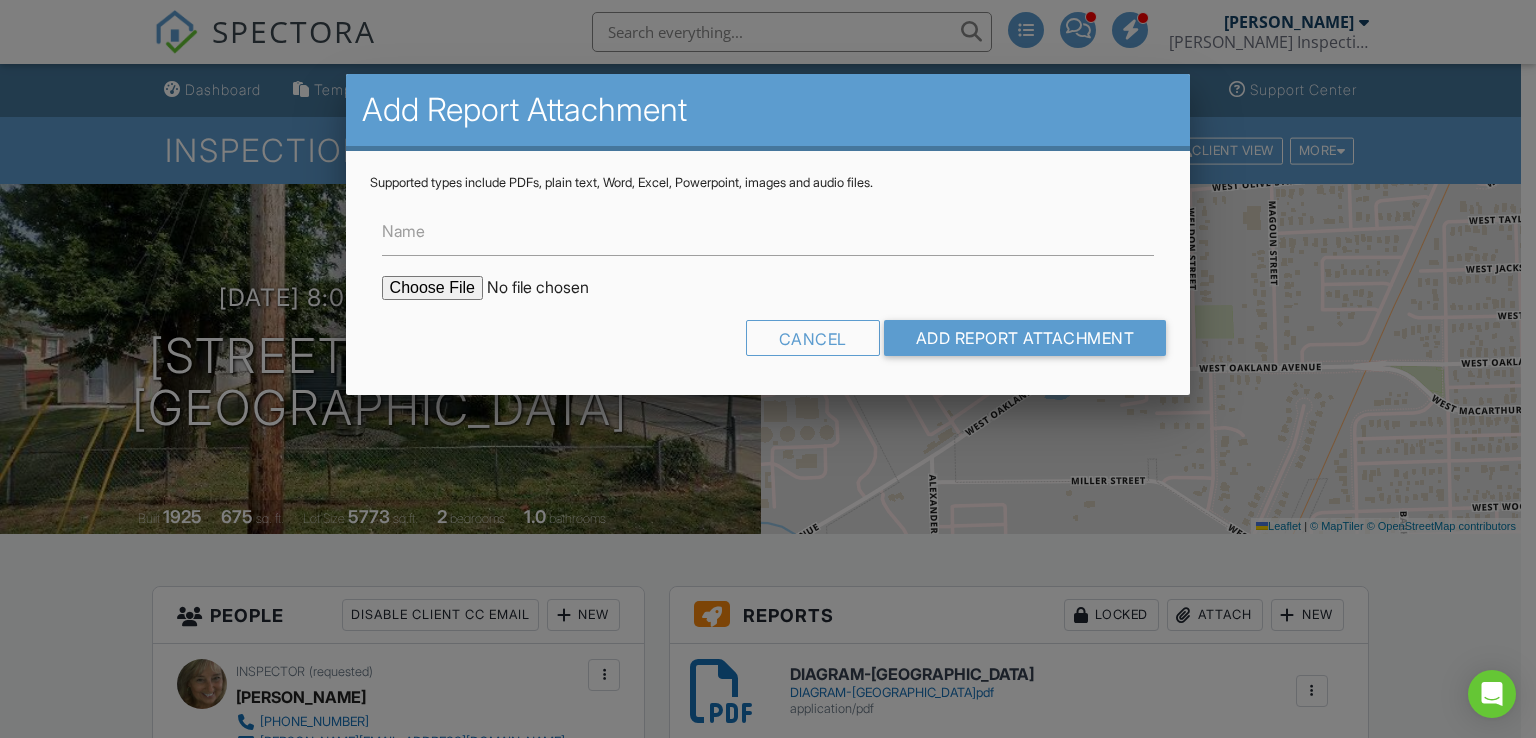 click at bounding box center (552, 288) 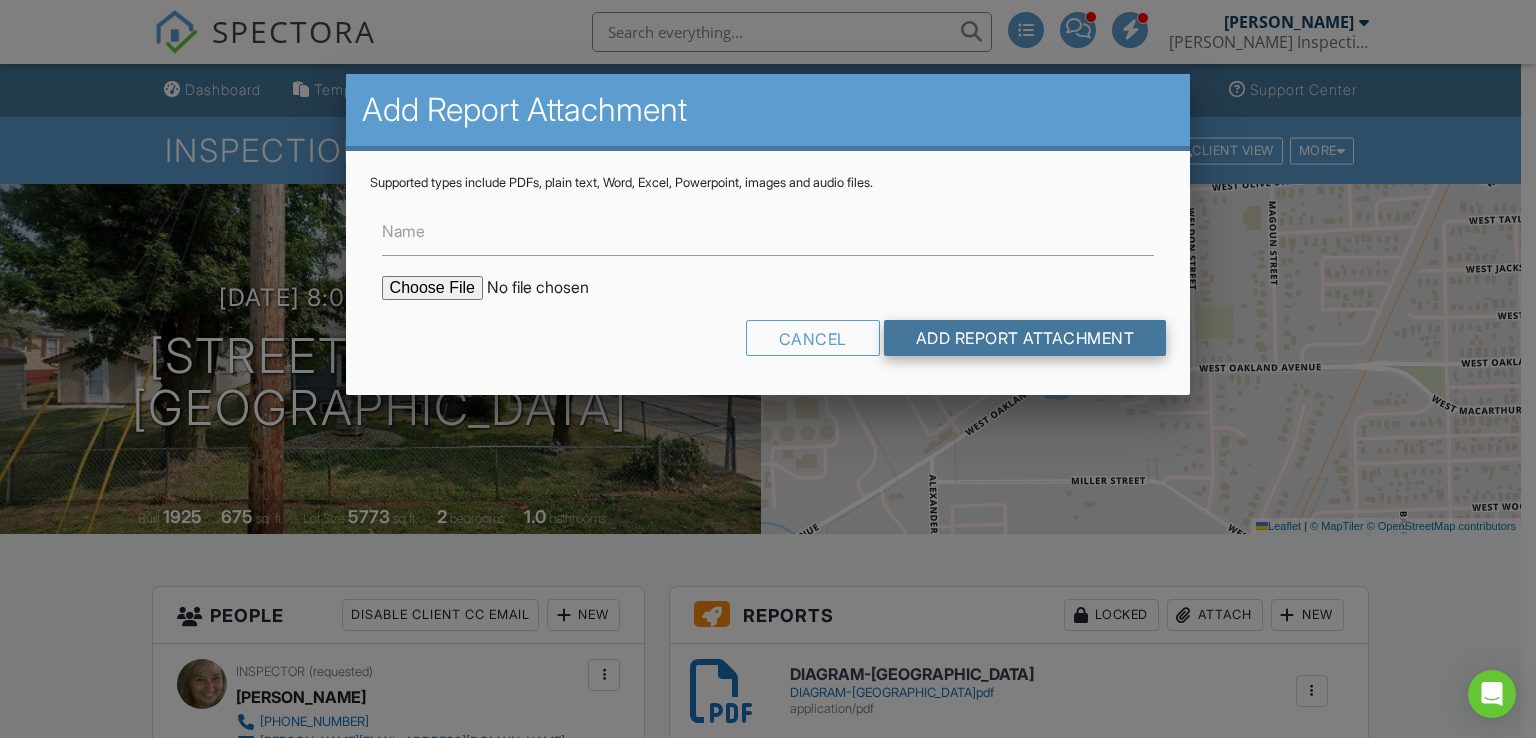 click on "Add Report Attachment" at bounding box center [1025, 338] 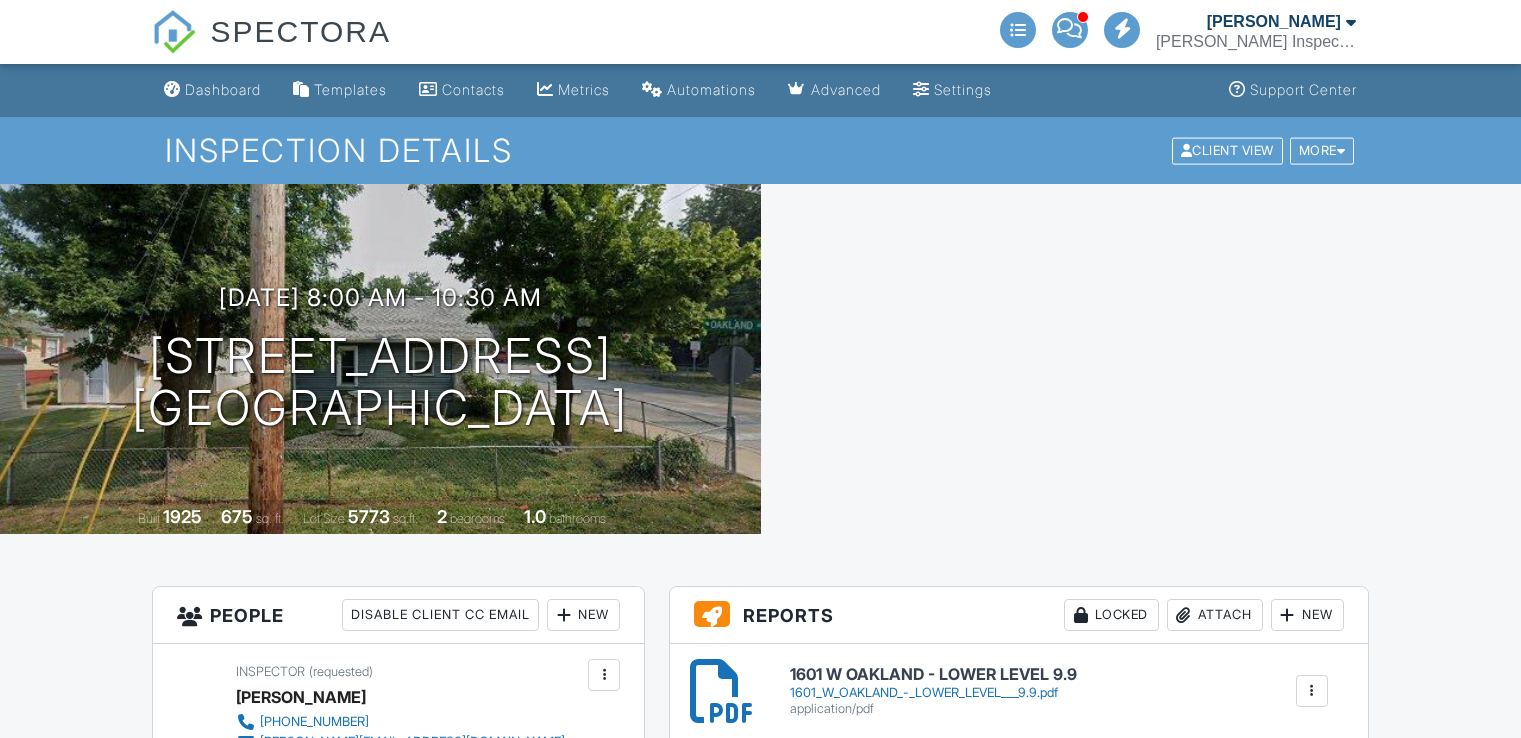 scroll, scrollTop: 0, scrollLeft: 0, axis: both 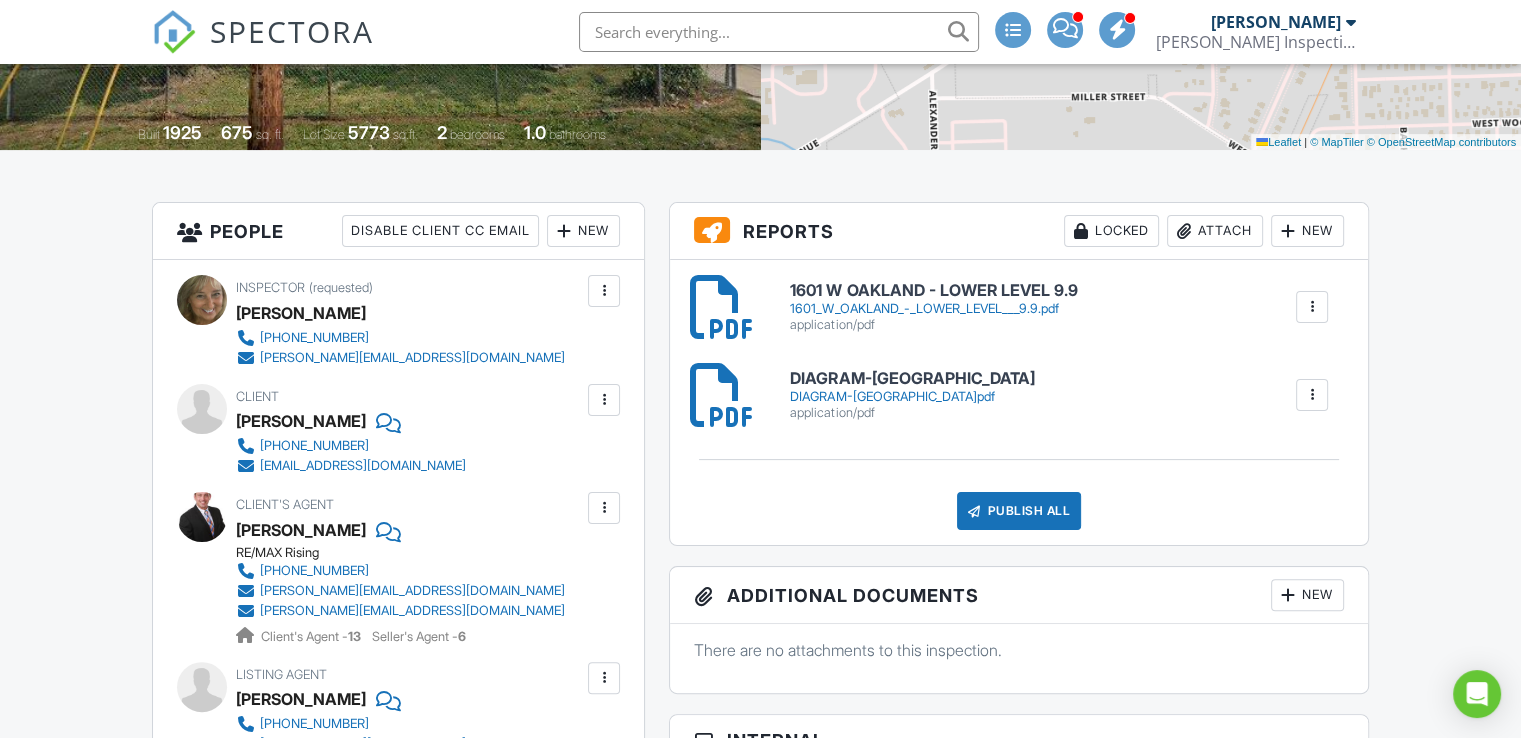 click on "Publish All" at bounding box center (1019, 511) 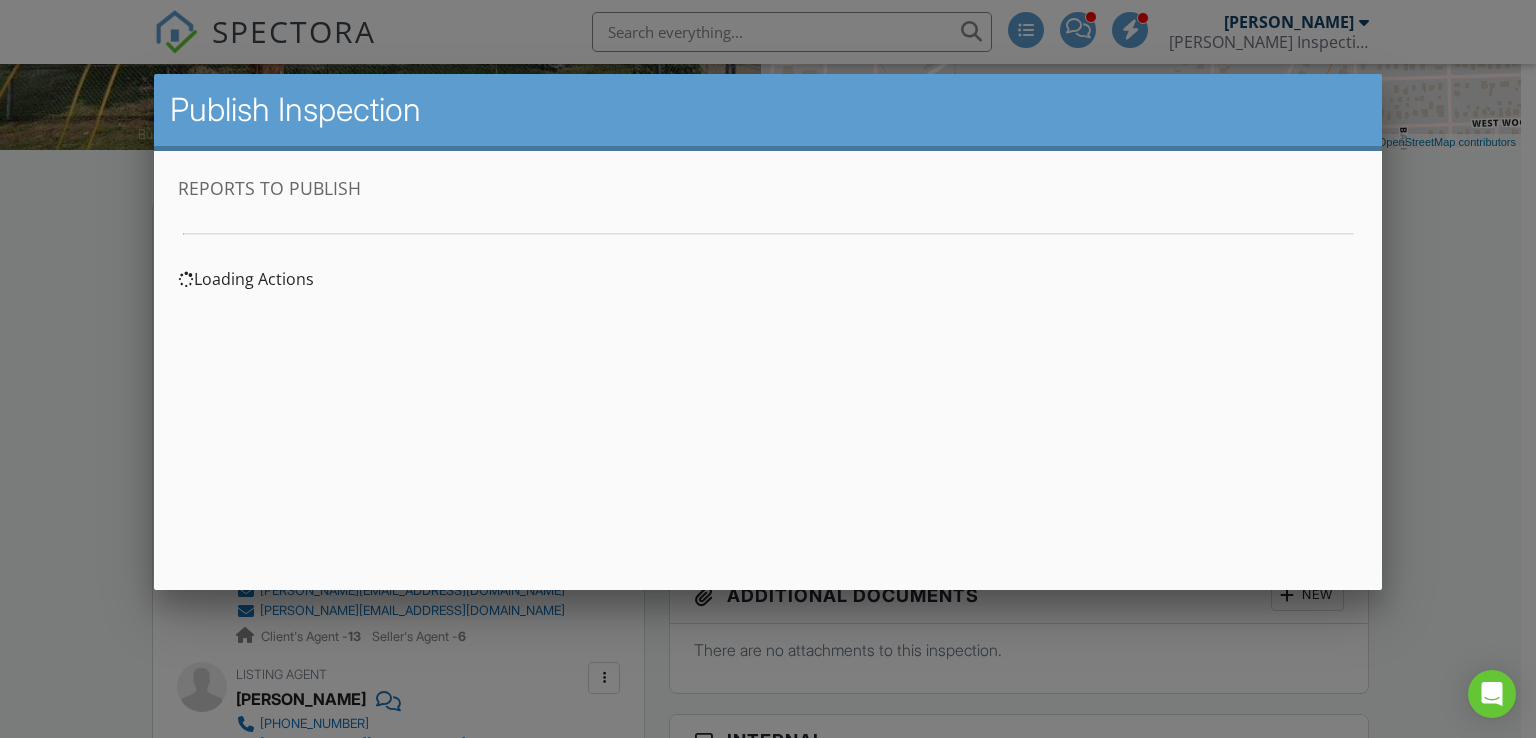 scroll, scrollTop: 0, scrollLeft: 0, axis: both 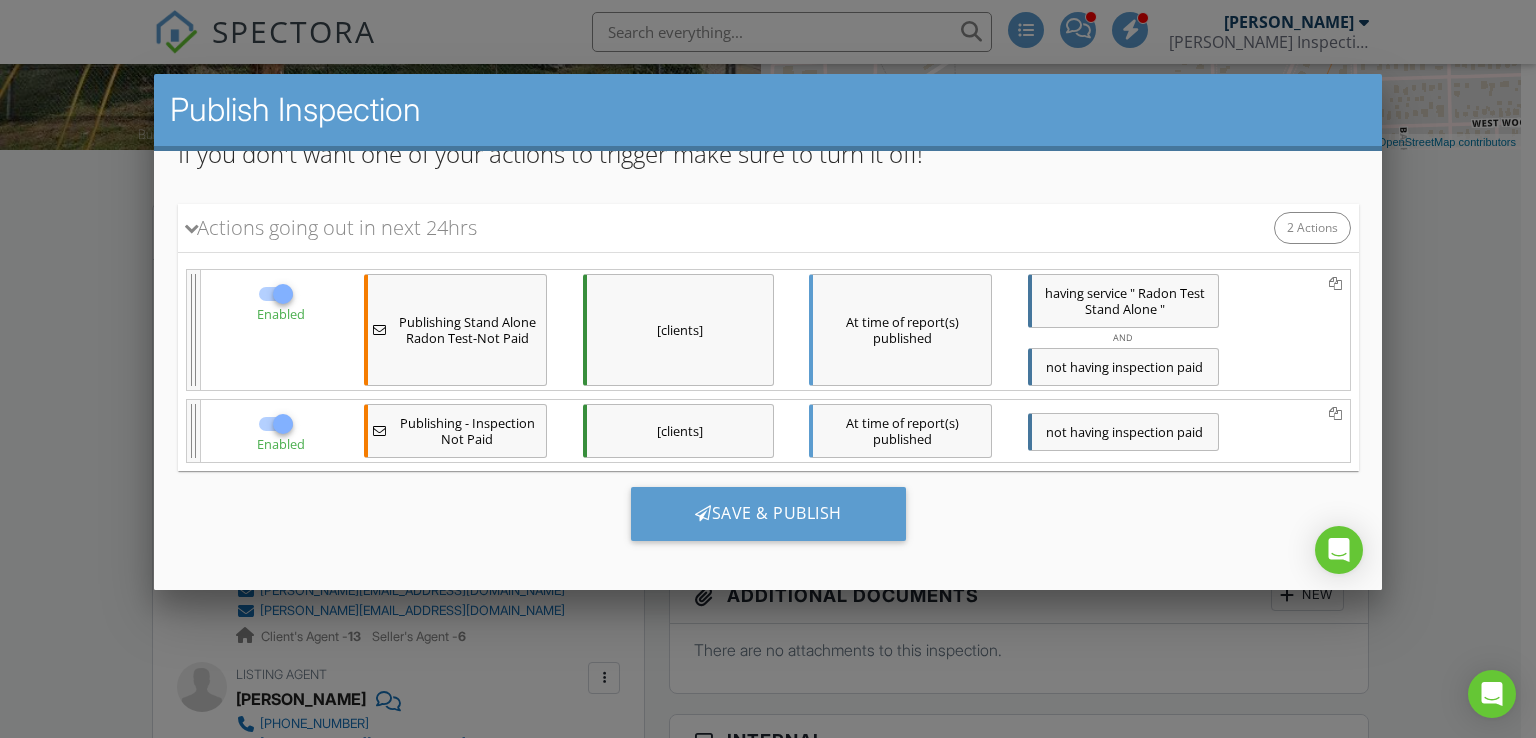 click at bounding box center [282, 423] 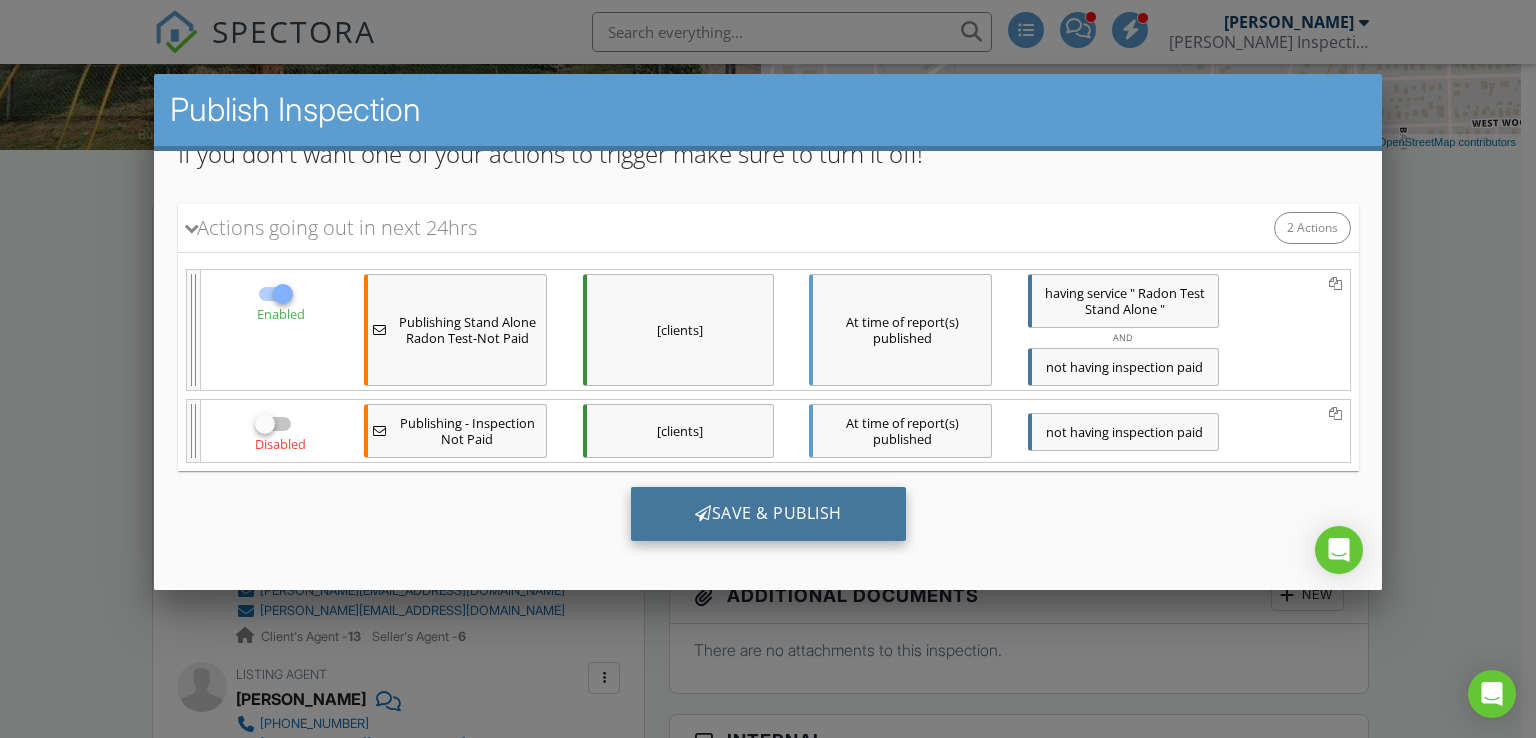 click on "Save & Publish" at bounding box center (767, 513) 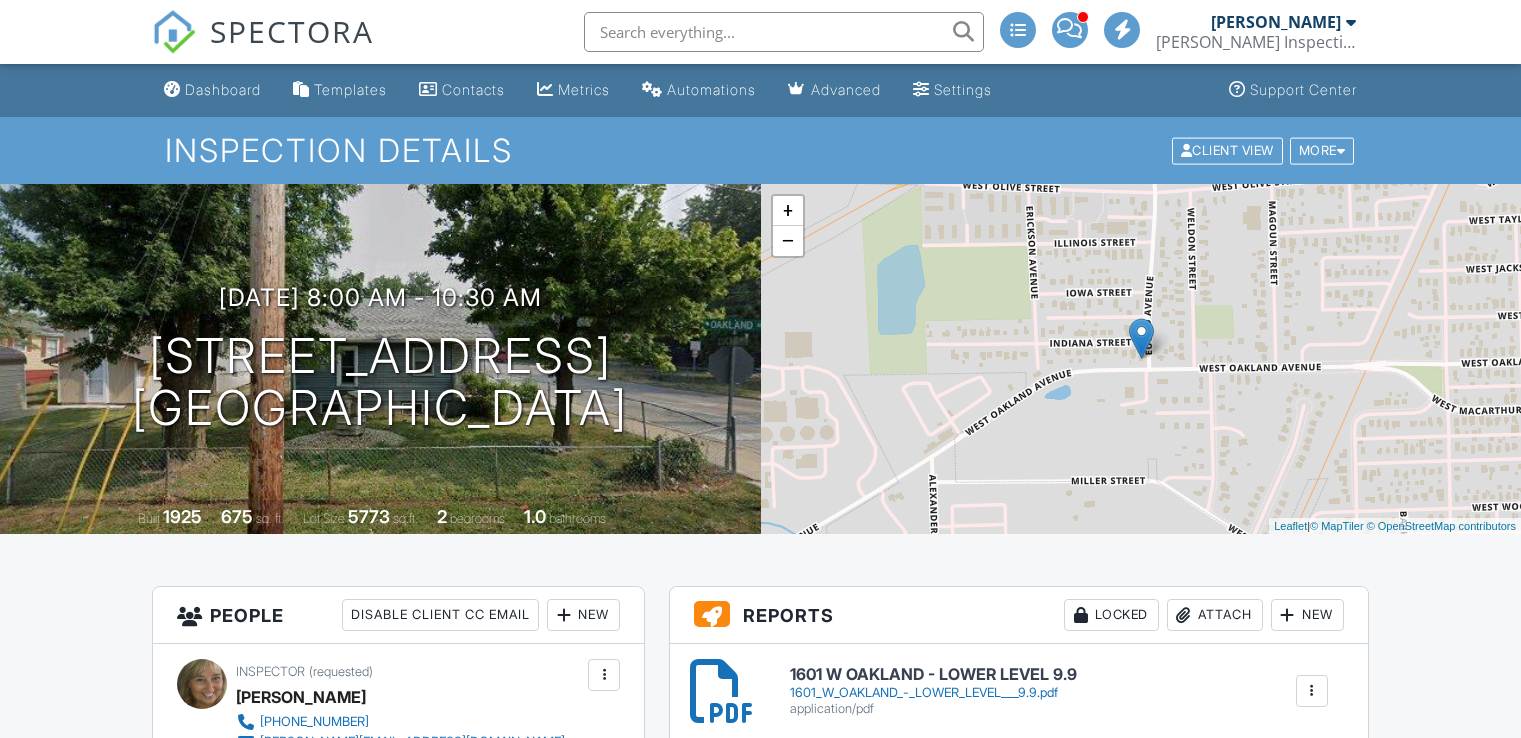 scroll, scrollTop: 0, scrollLeft: 0, axis: both 